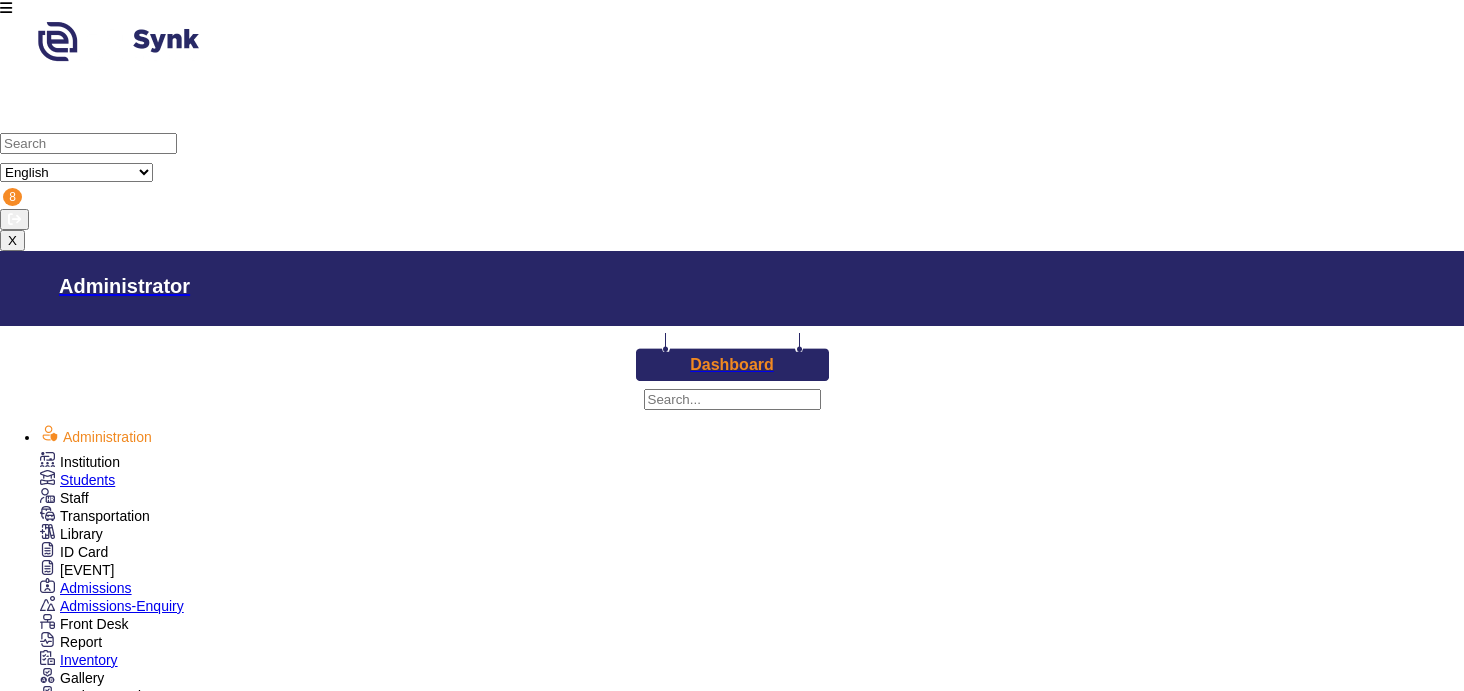scroll, scrollTop: 0, scrollLeft: 0, axis: both 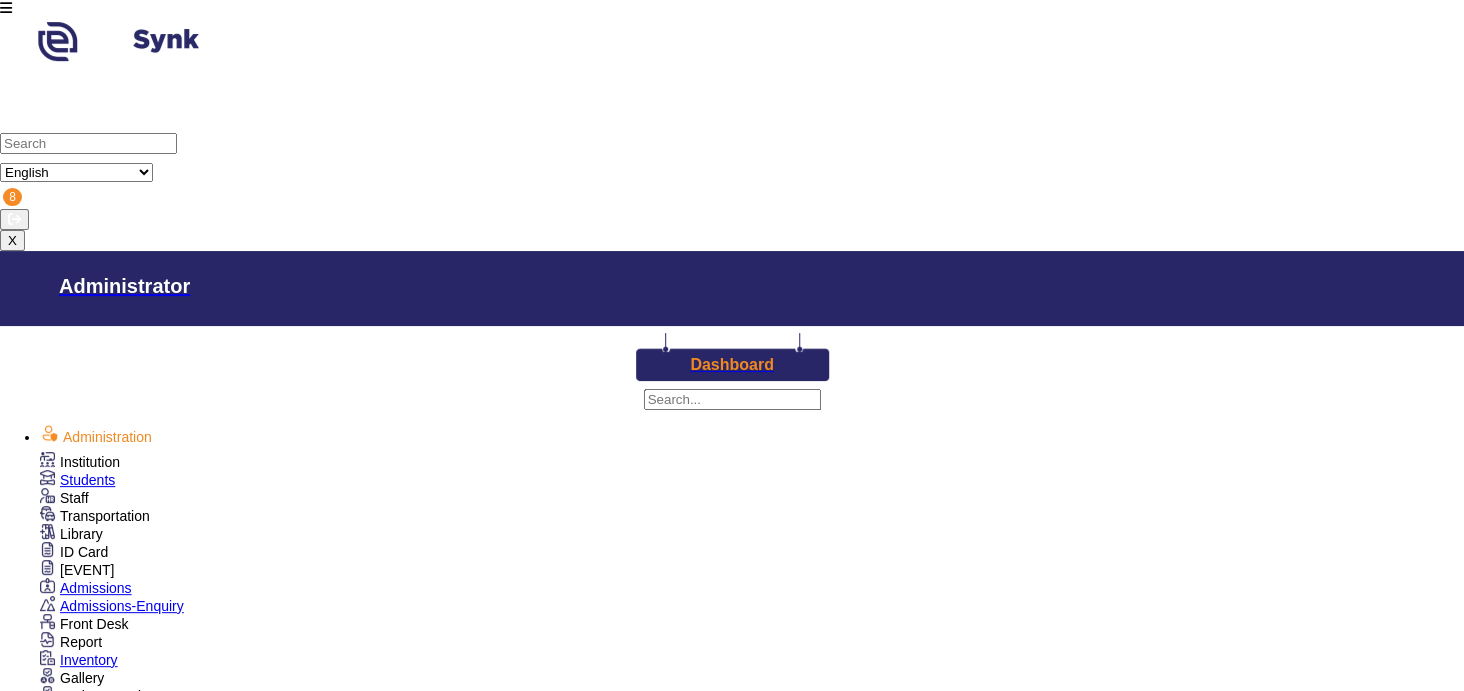 click on "Students" at bounding box center (87, 480) 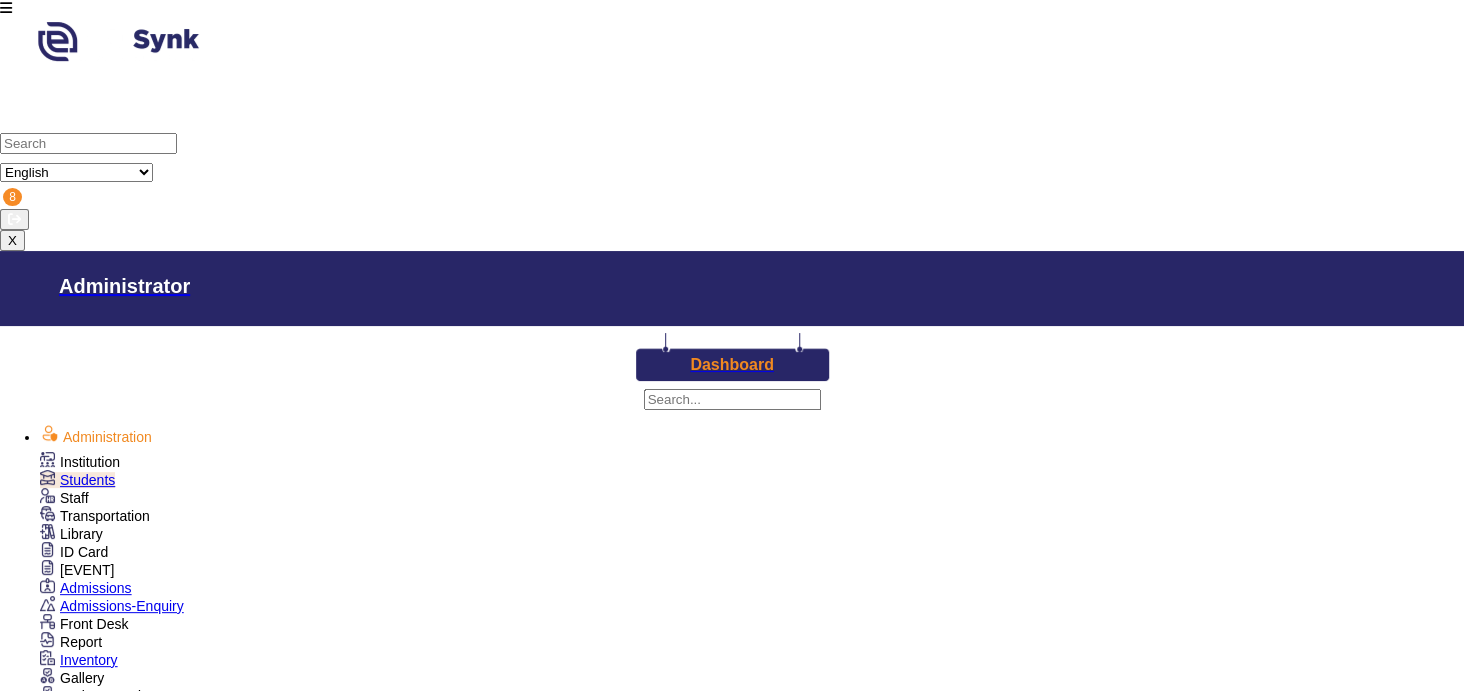 click on "Add New Student" at bounding box center [147, 1657] 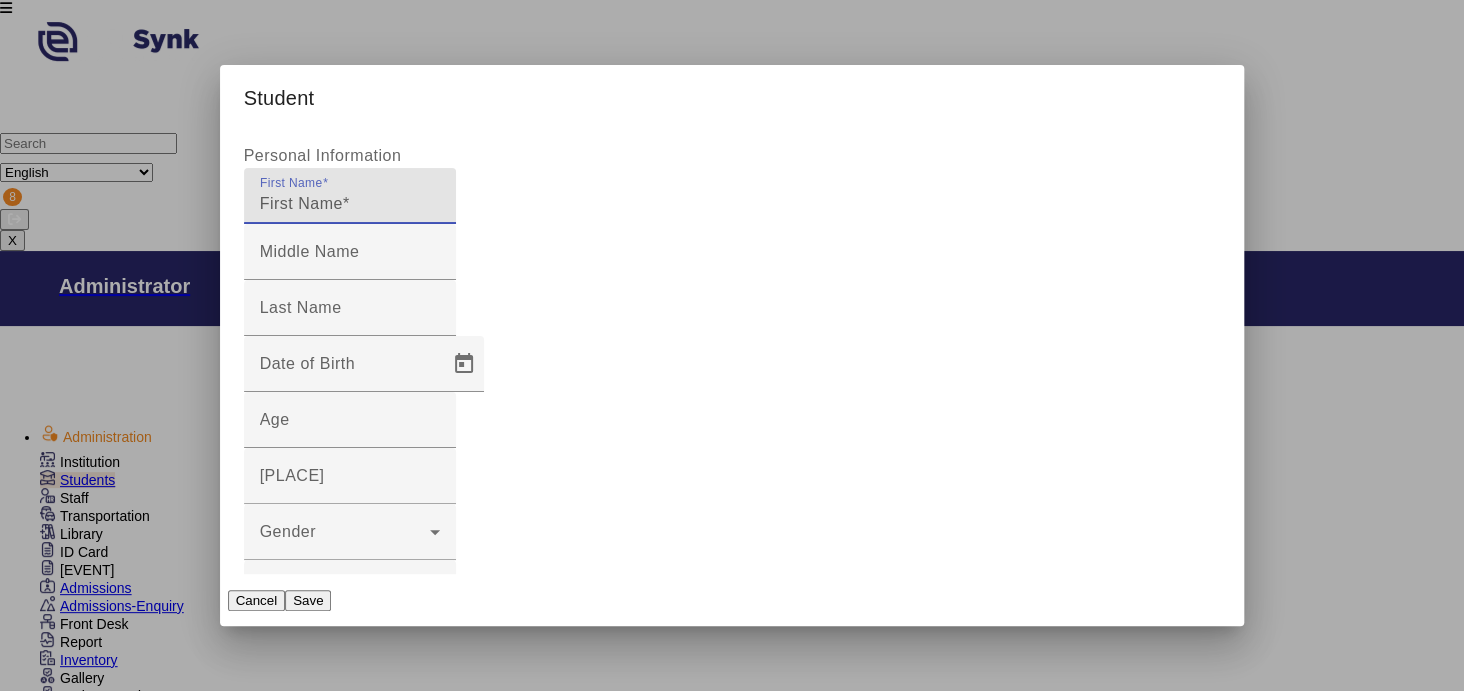 click on "First Name" at bounding box center [350, 204] 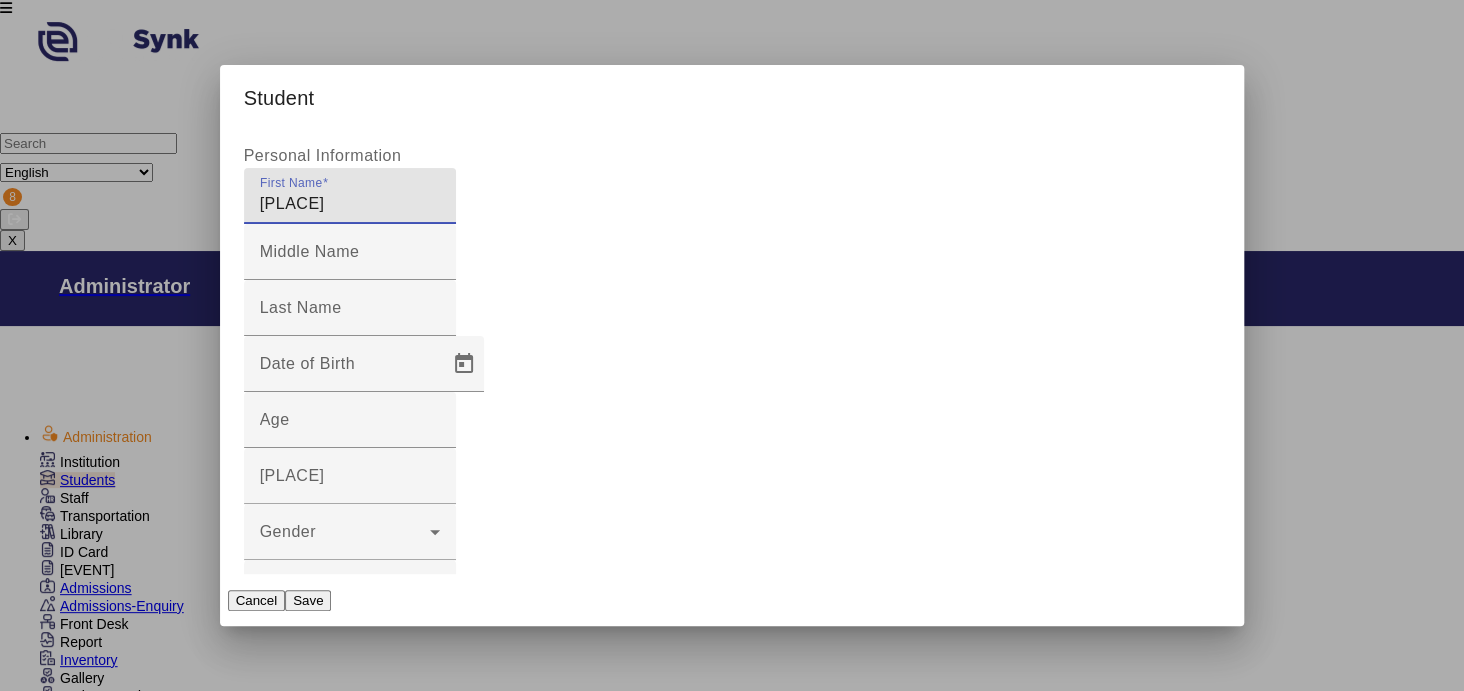 type on "[PLACE]" 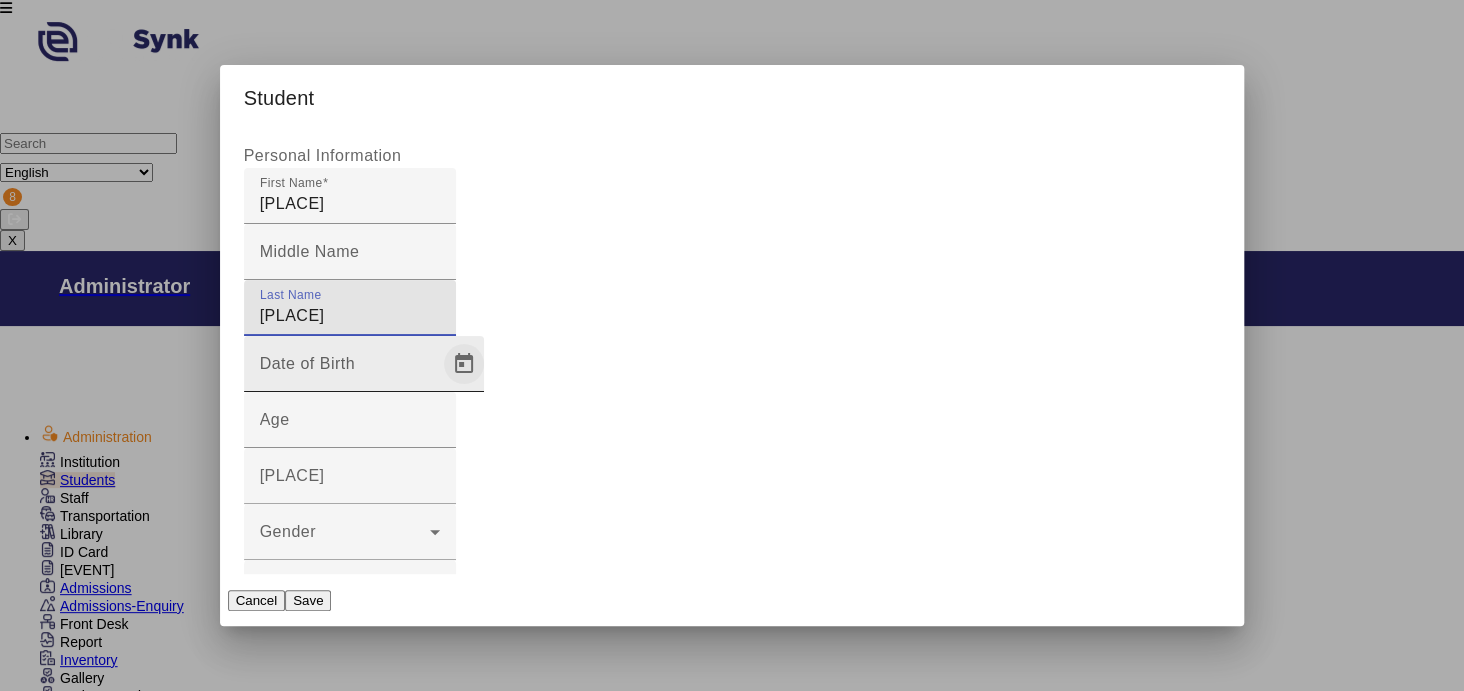 type on "[PLACE]" 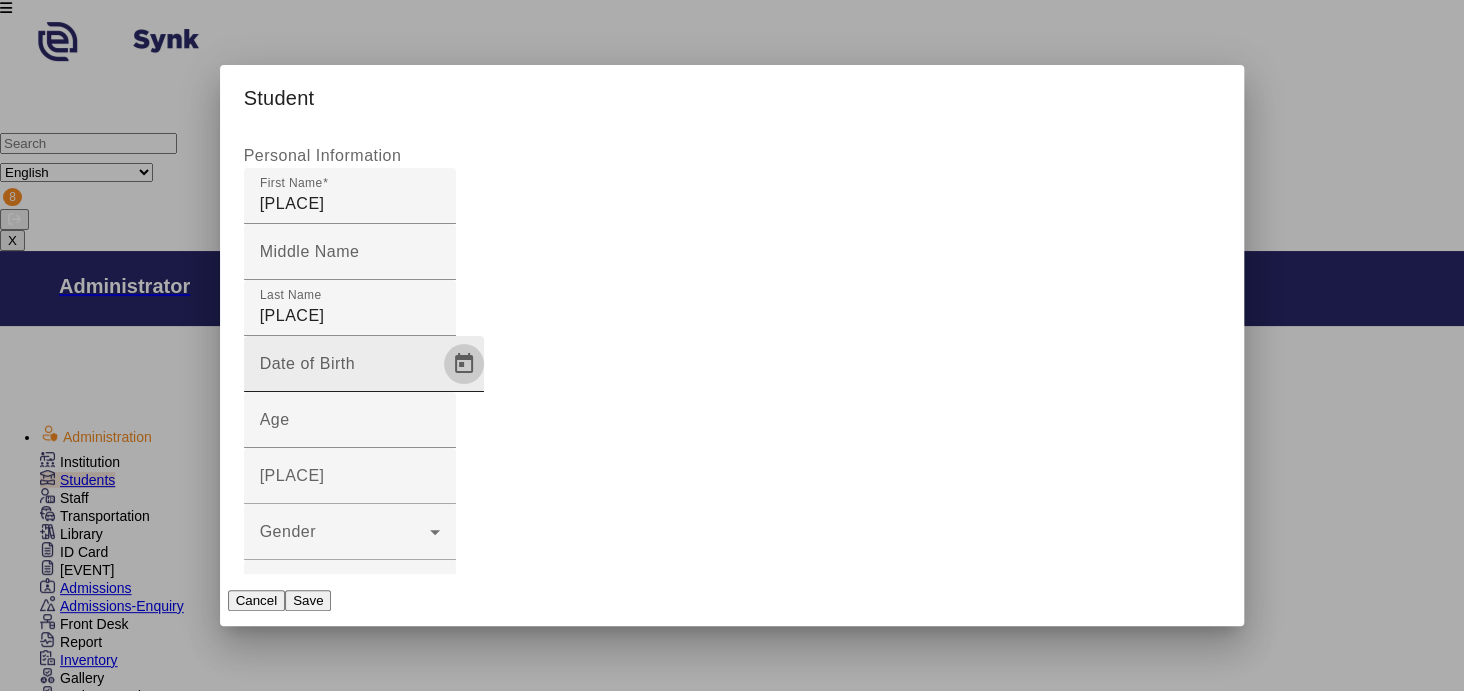 click at bounding box center [464, 364] 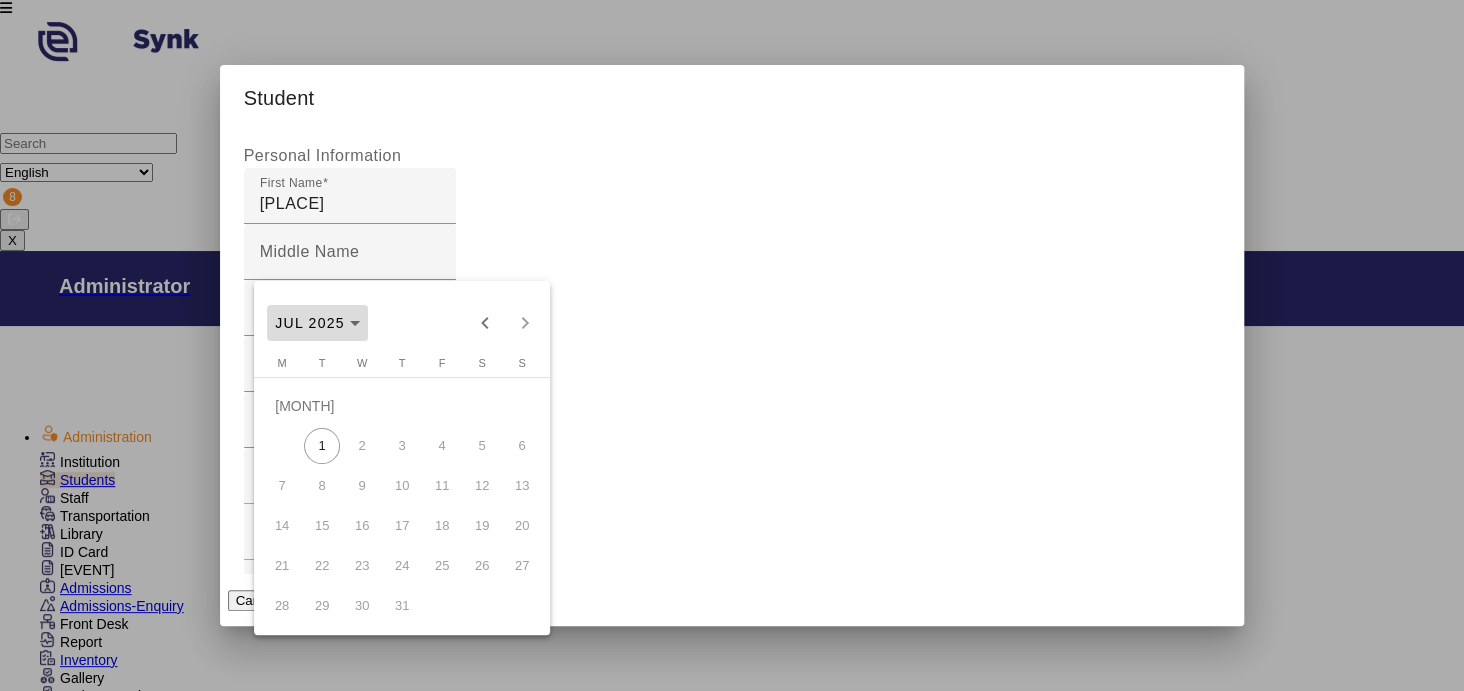 click at bounding box center (355, 323) 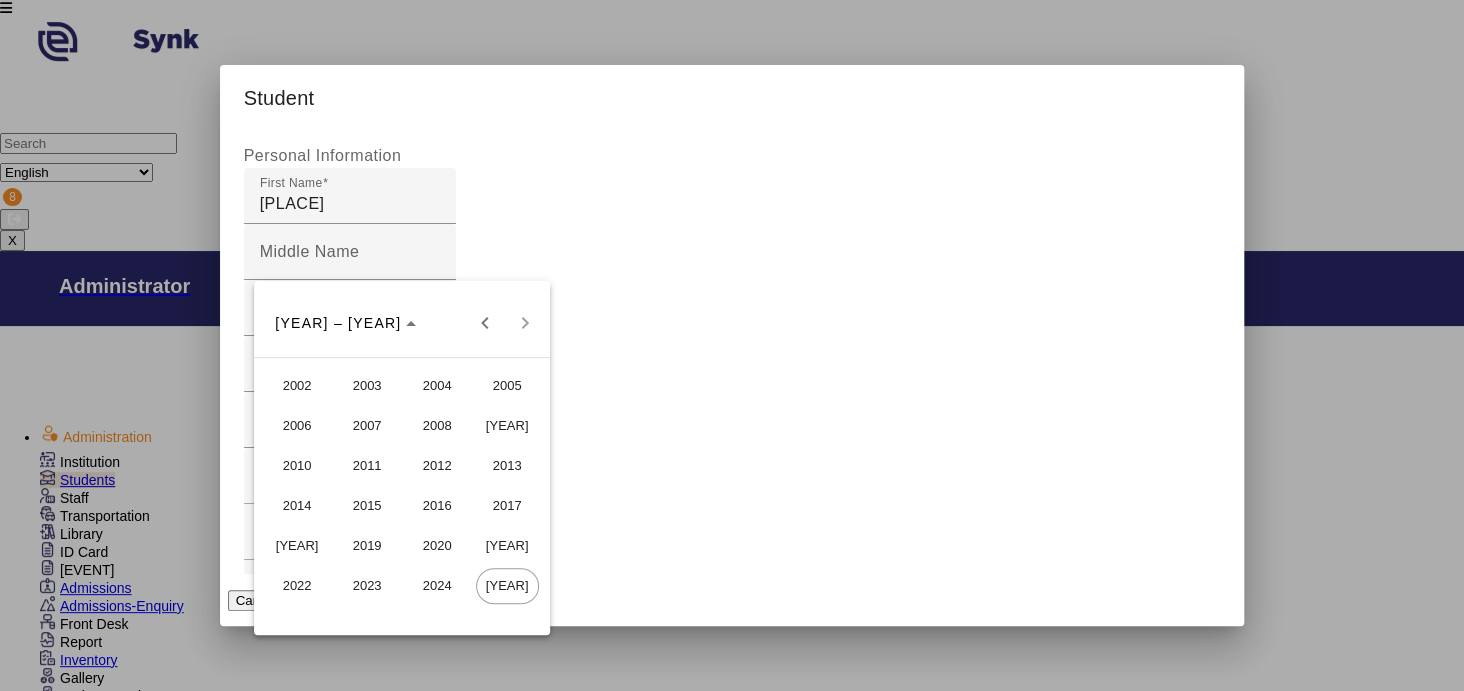 click on "[YEAR]" at bounding box center [507, 546] 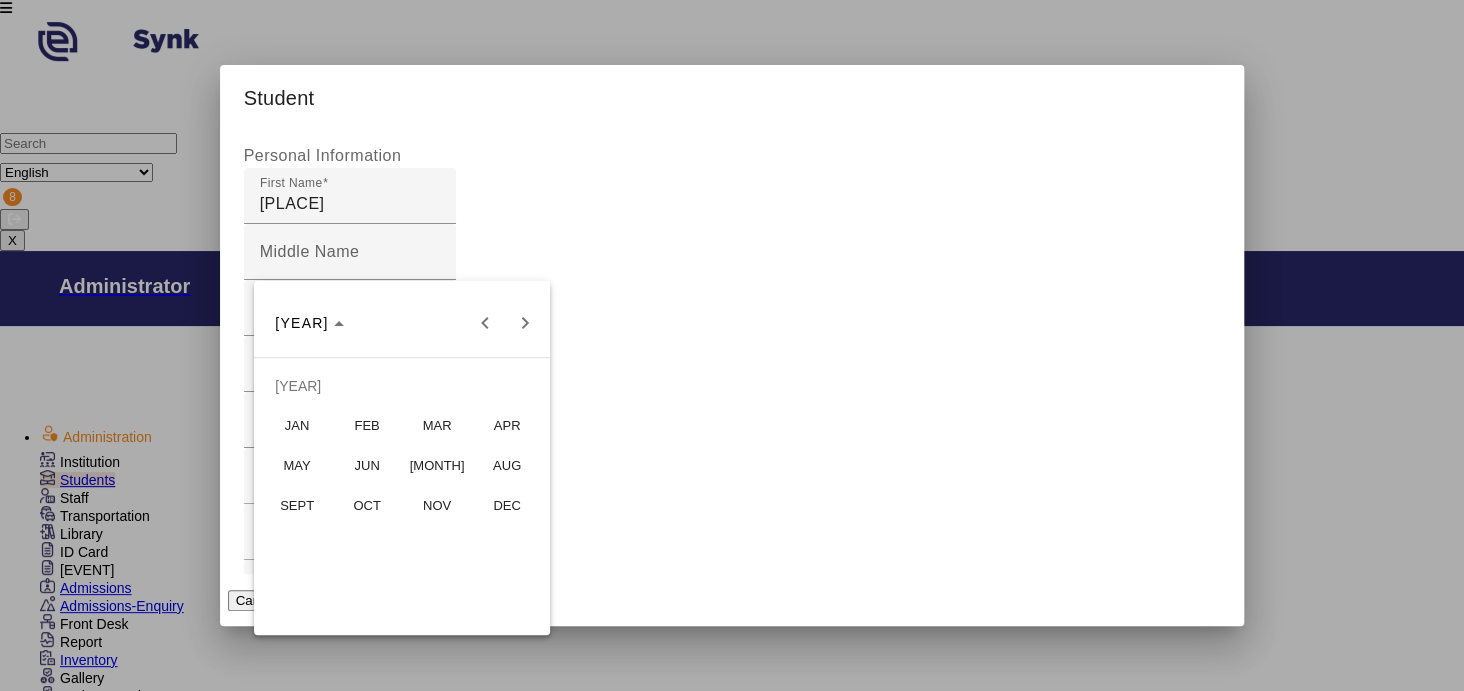 click on "OCT" at bounding box center (367, 506) 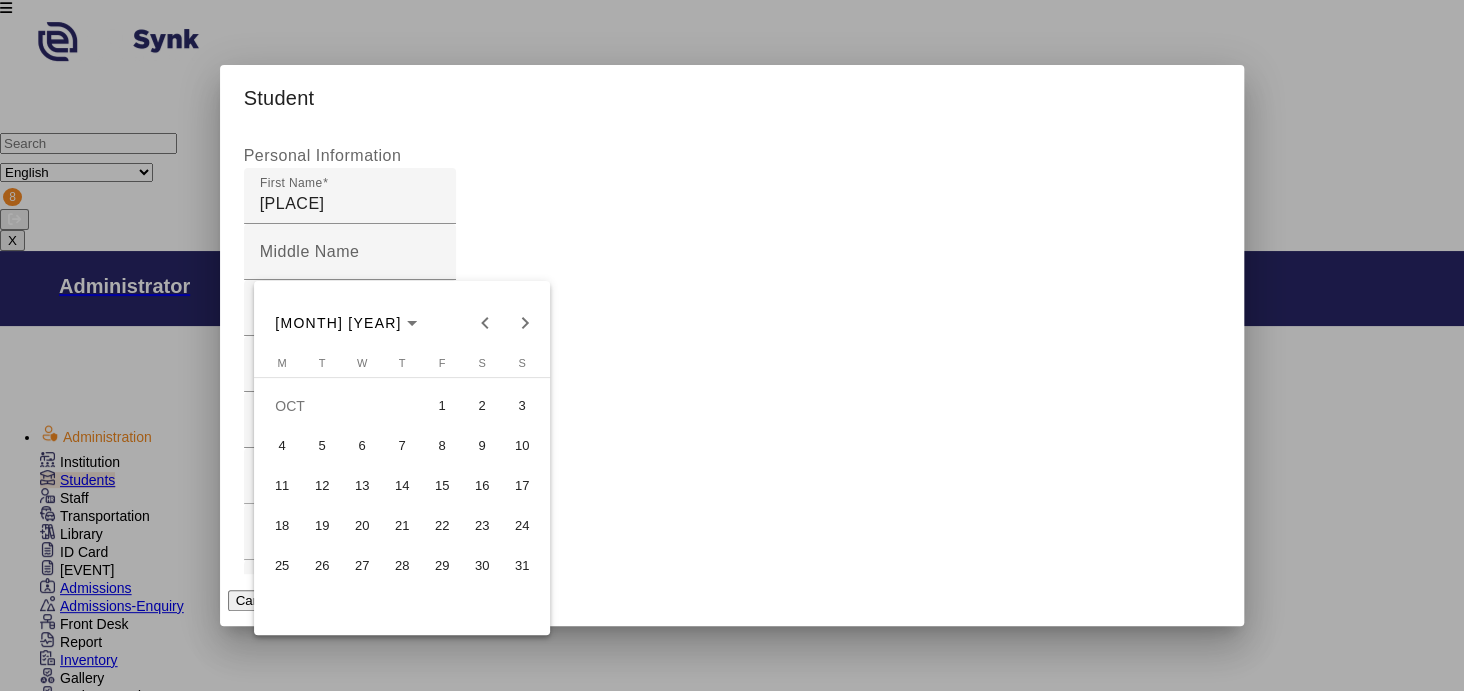click on "7" at bounding box center (402, 446) 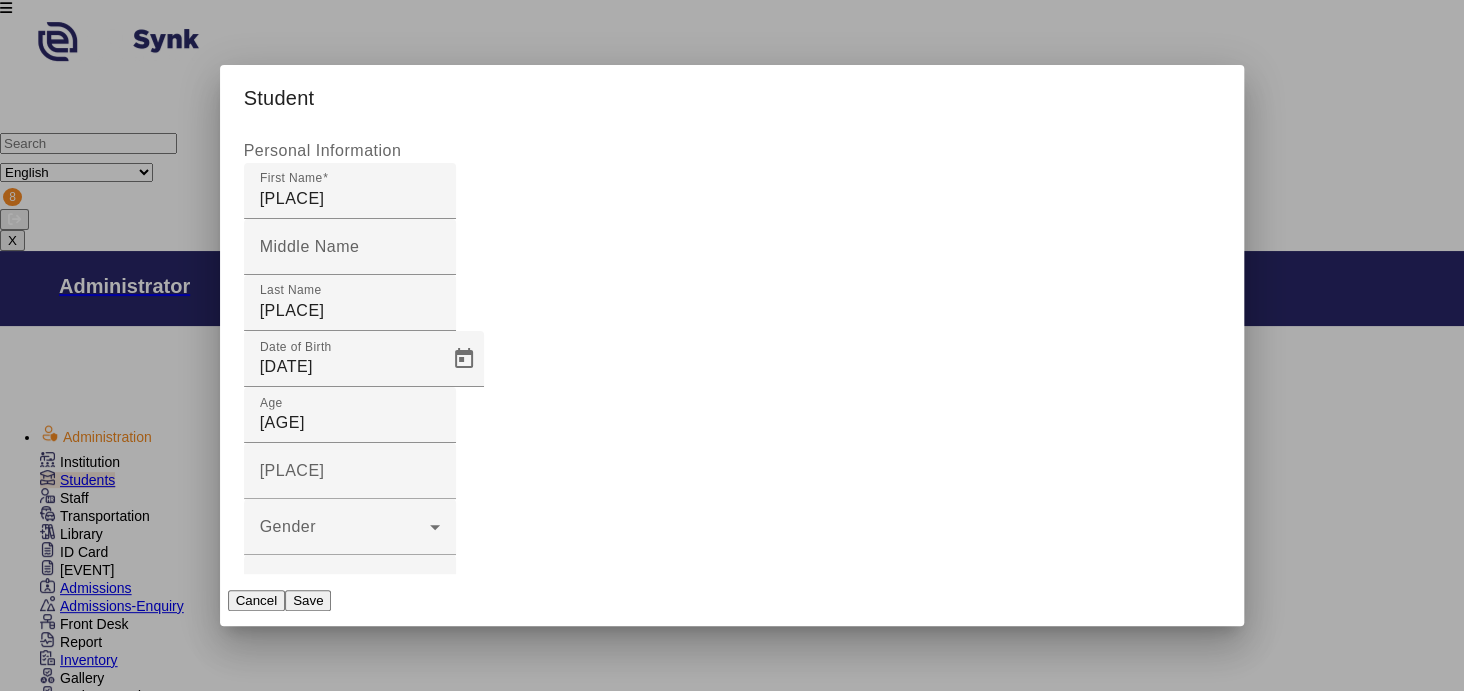 scroll, scrollTop: 0, scrollLeft: 0, axis: both 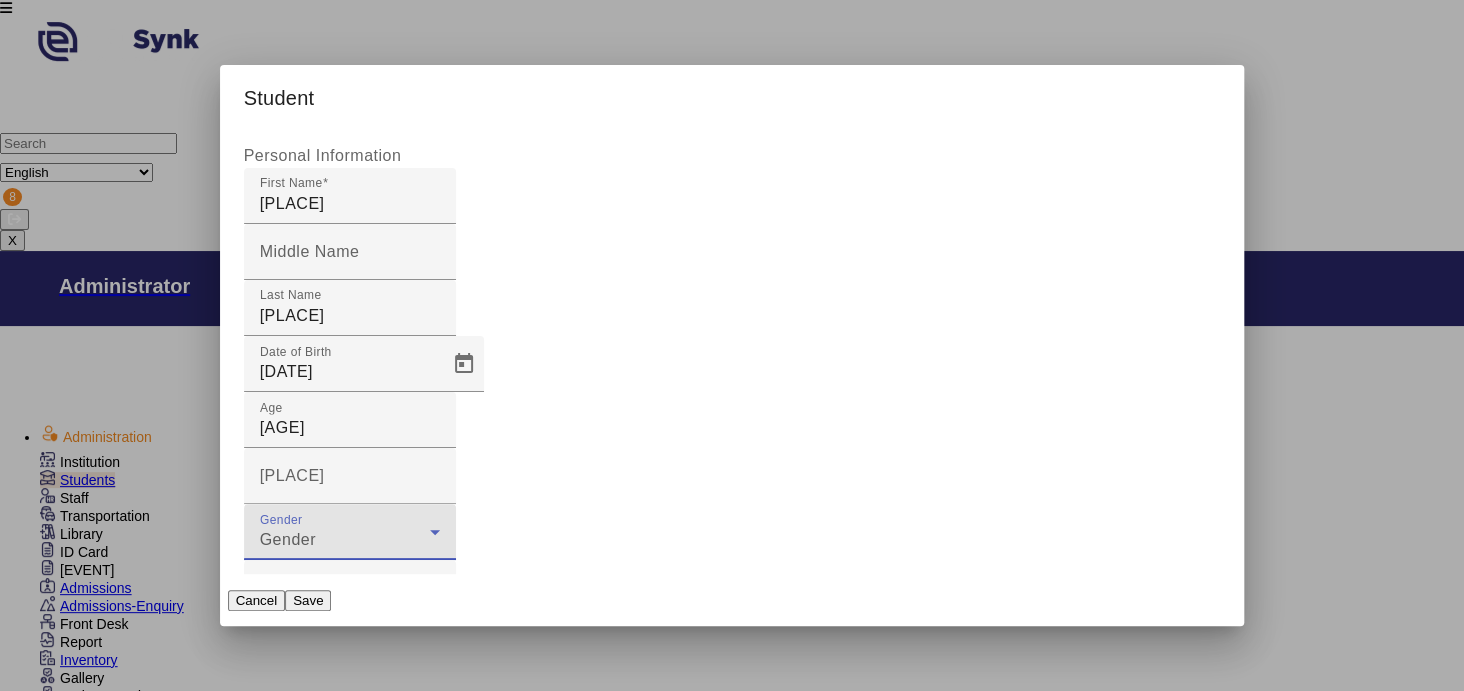 click at bounding box center [435, 532] 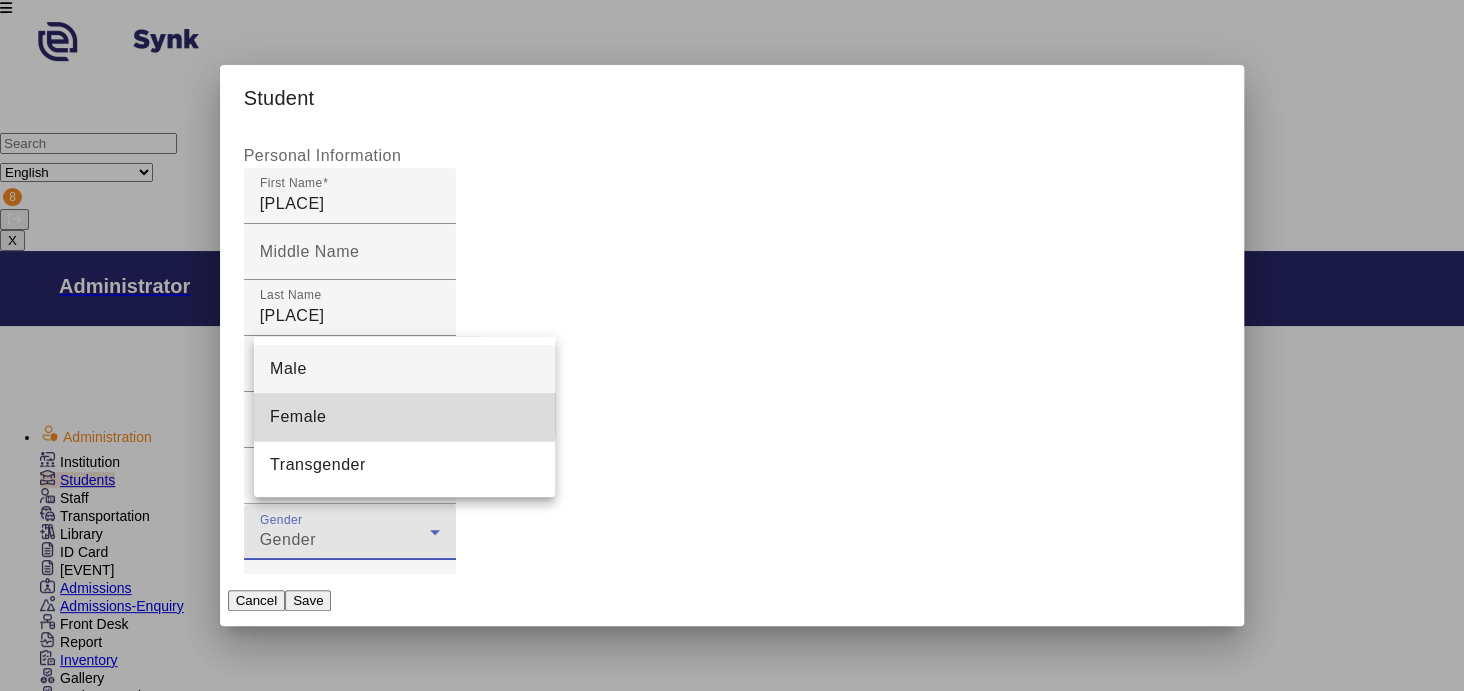 click on "Female" at bounding box center [298, 417] 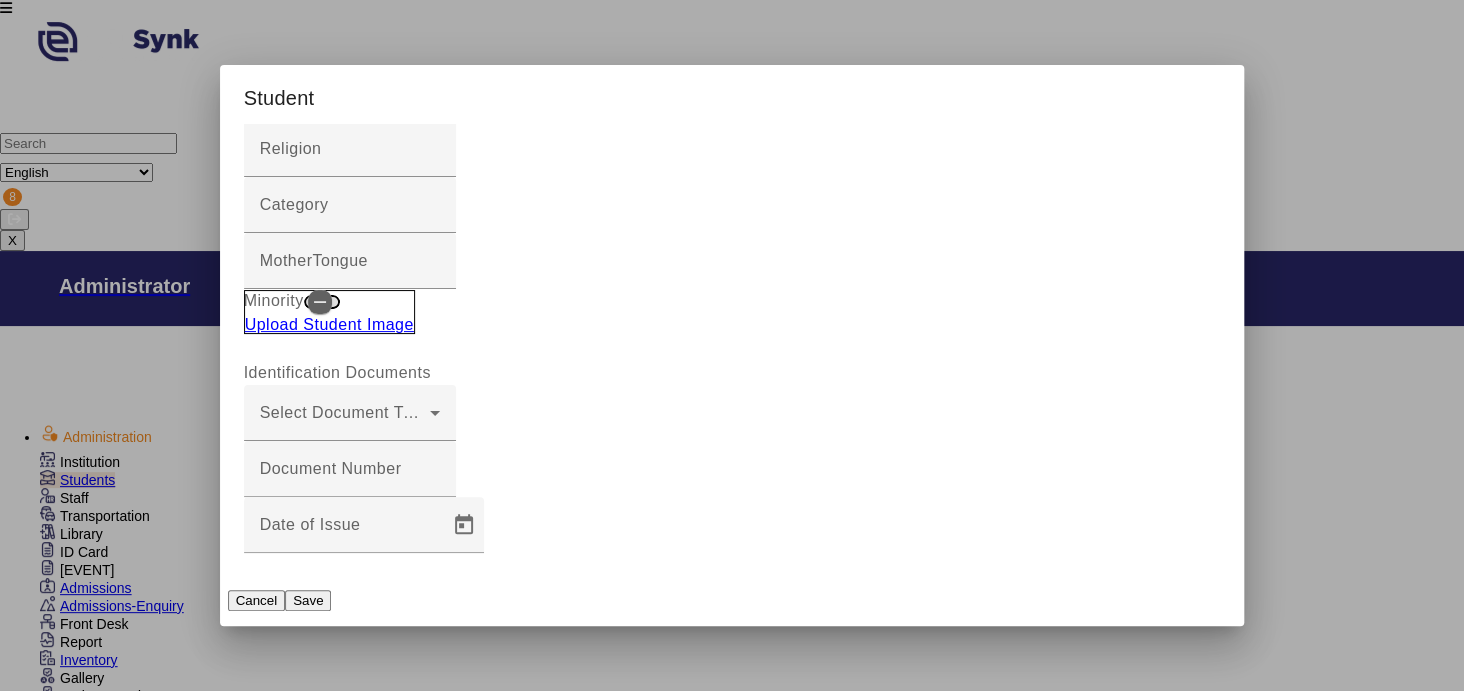 scroll, scrollTop: 735, scrollLeft: 0, axis: vertical 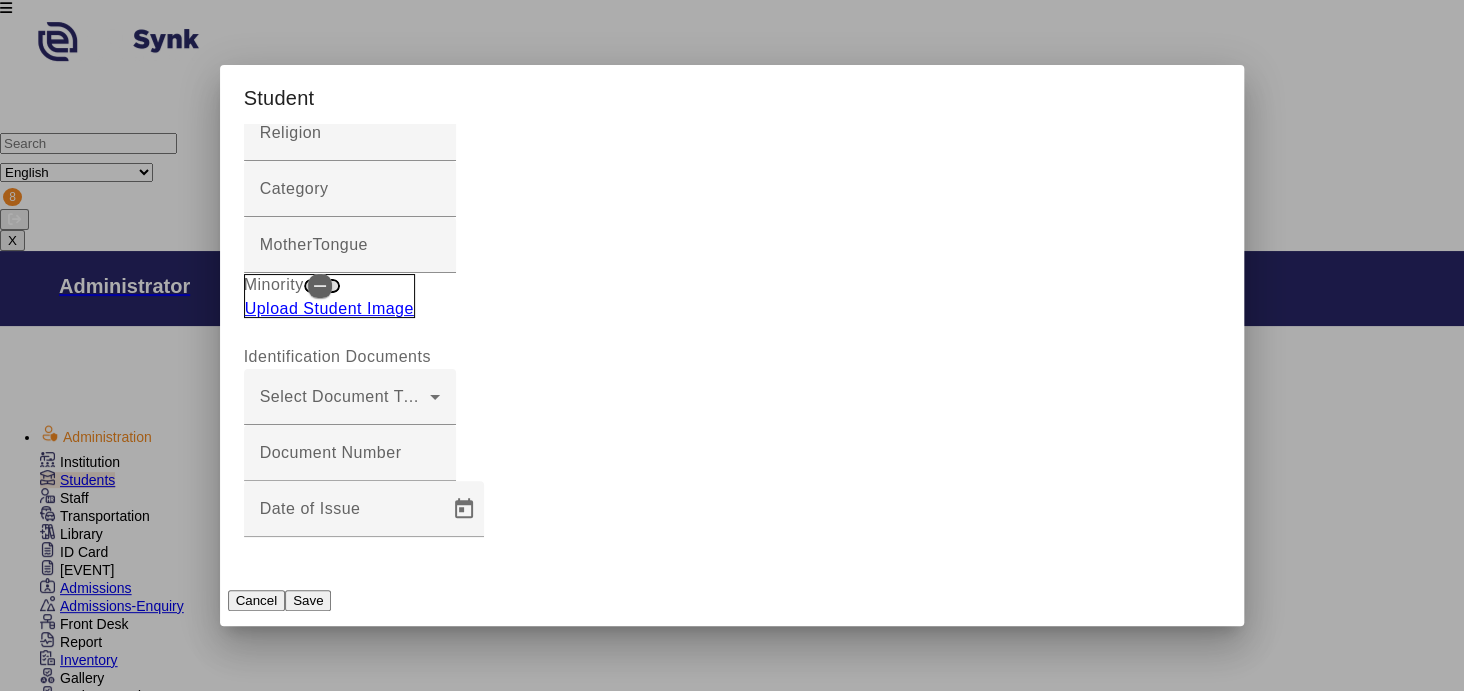 click on "Registration Id" at bounding box center [350, 1627] 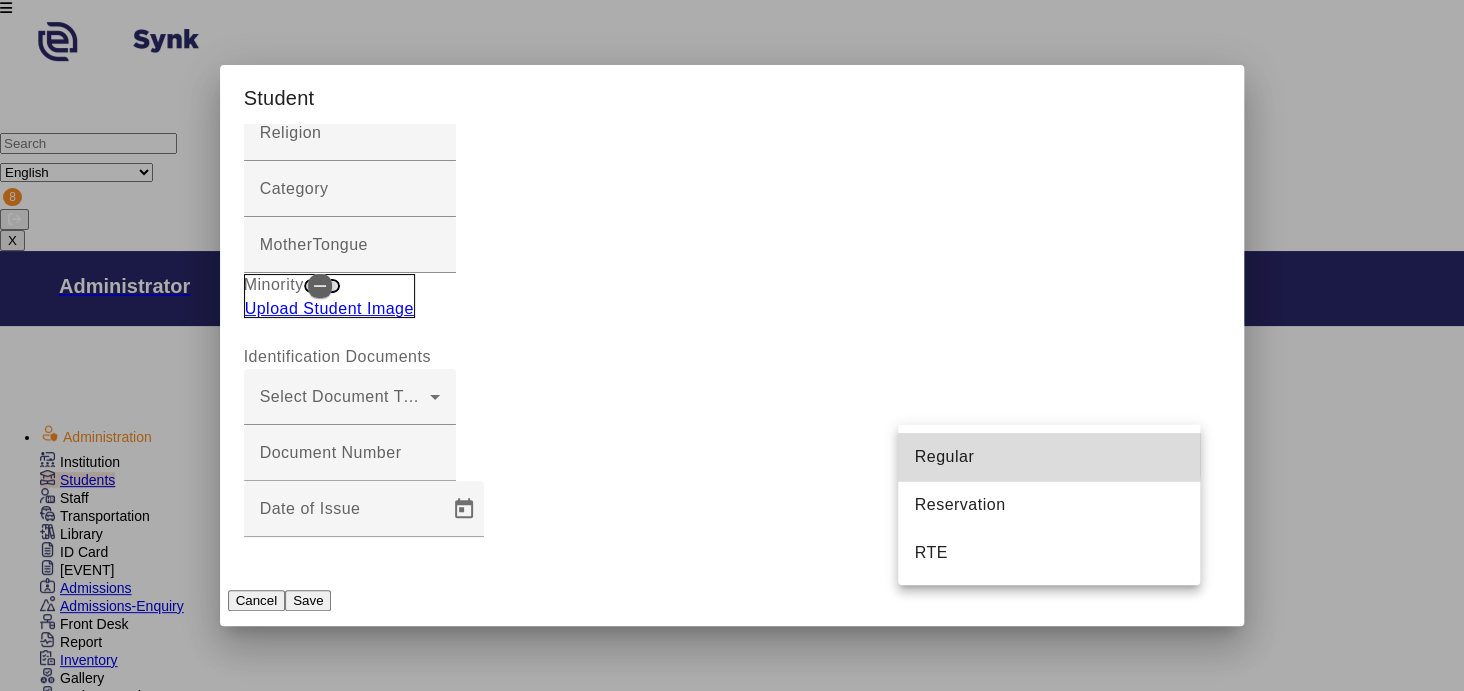 click on "Regular" at bounding box center [1048, 457] 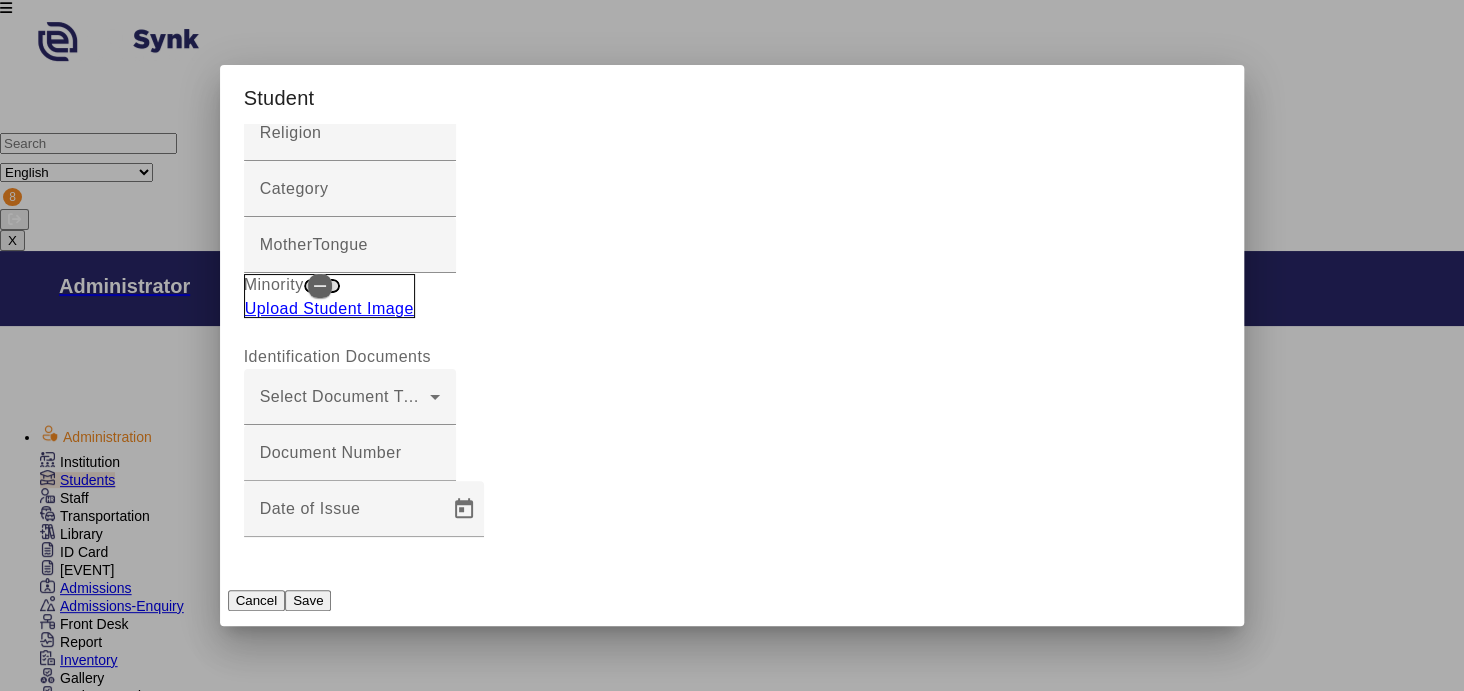 click at bounding box center (435, 2171) 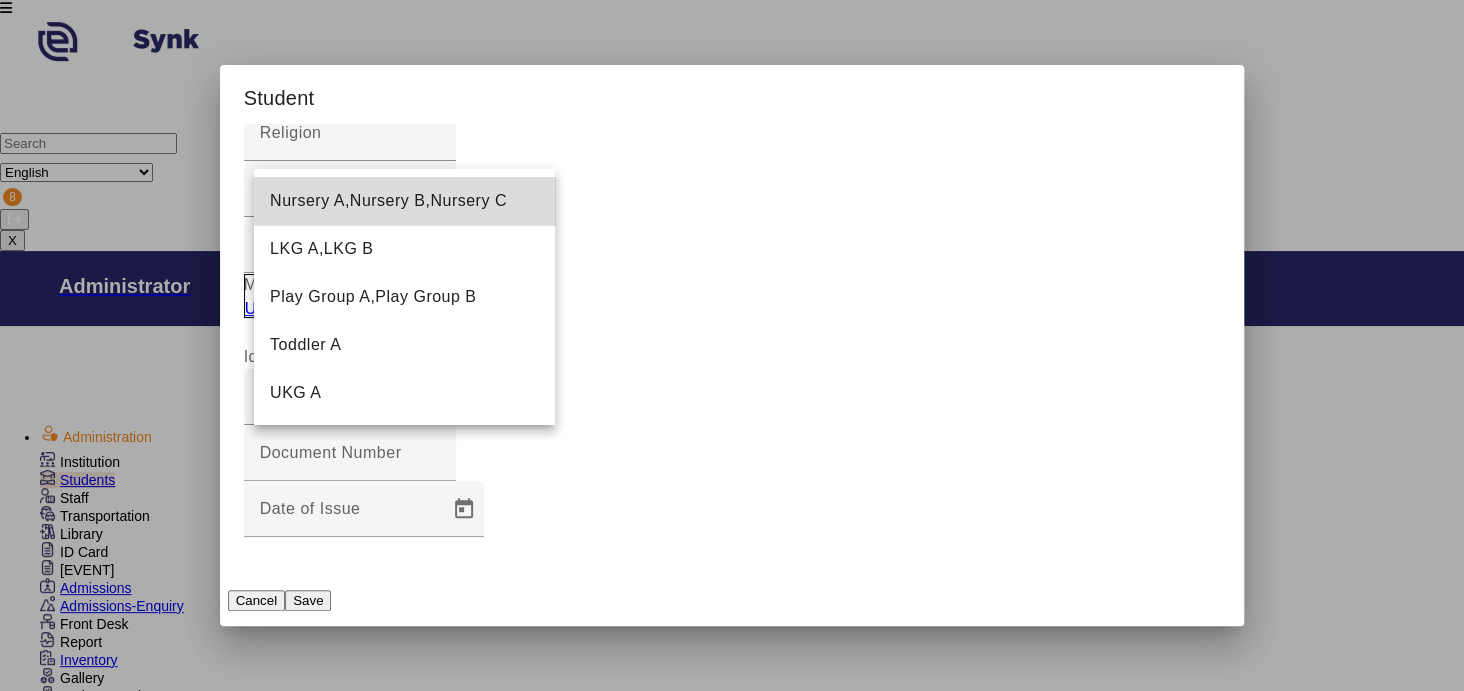 click on "Nursery A,Nursery B,Nursery C" at bounding box center [388, 201] 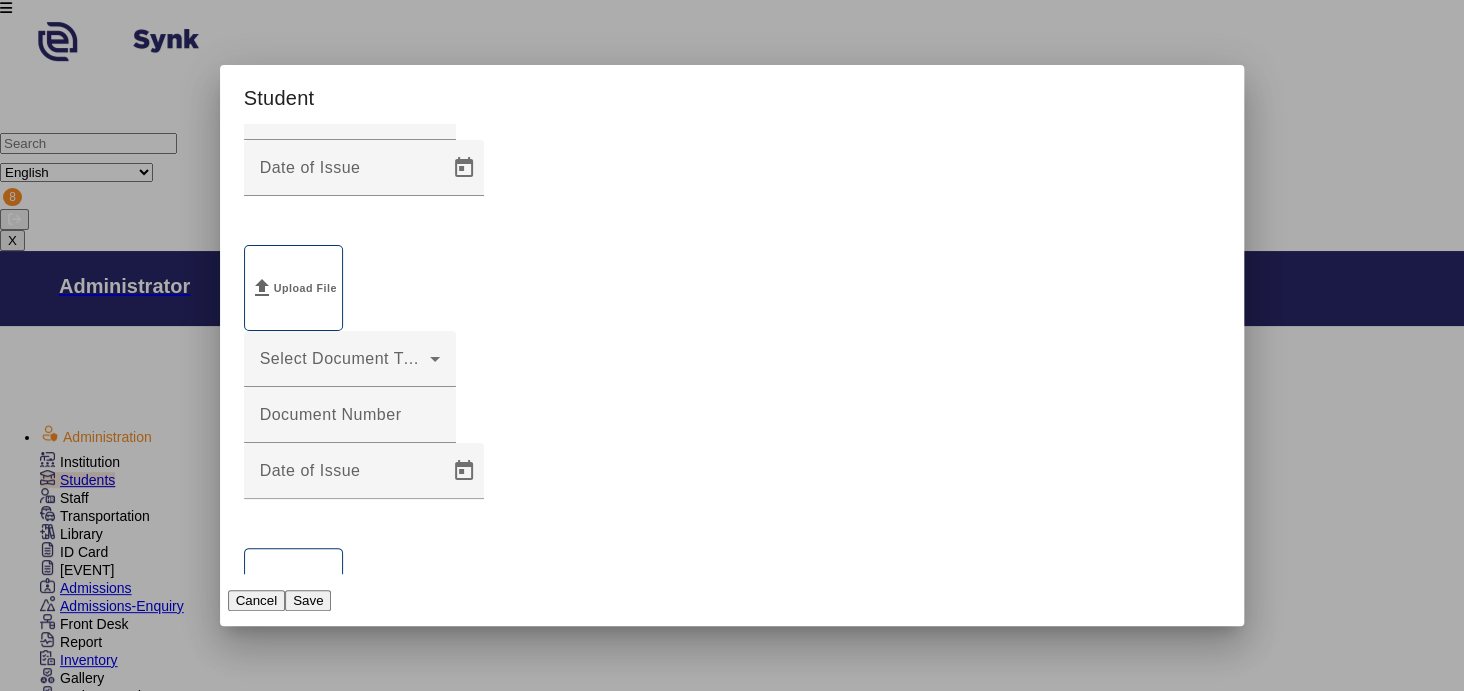 scroll, scrollTop: 1087, scrollLeft: 0, axis: vertical 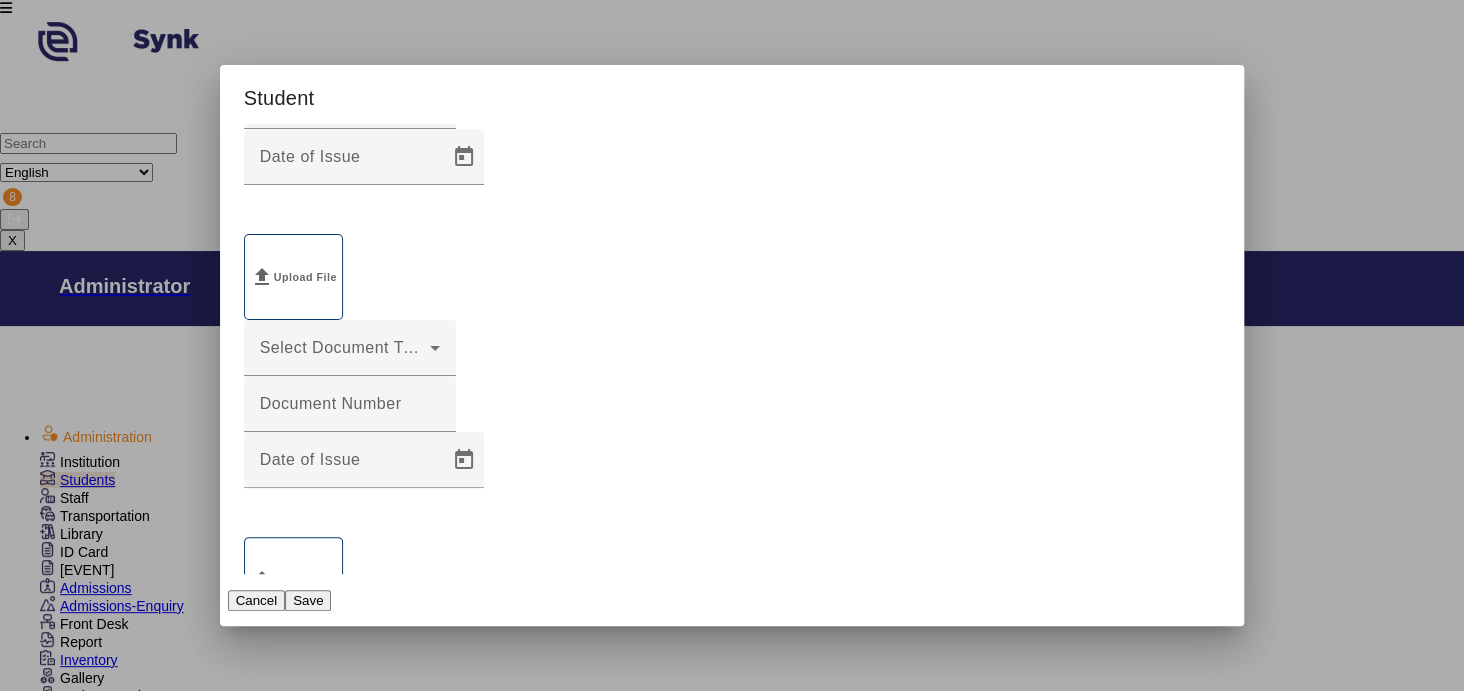 click on "First Name" at bounding box center (350, 2501) 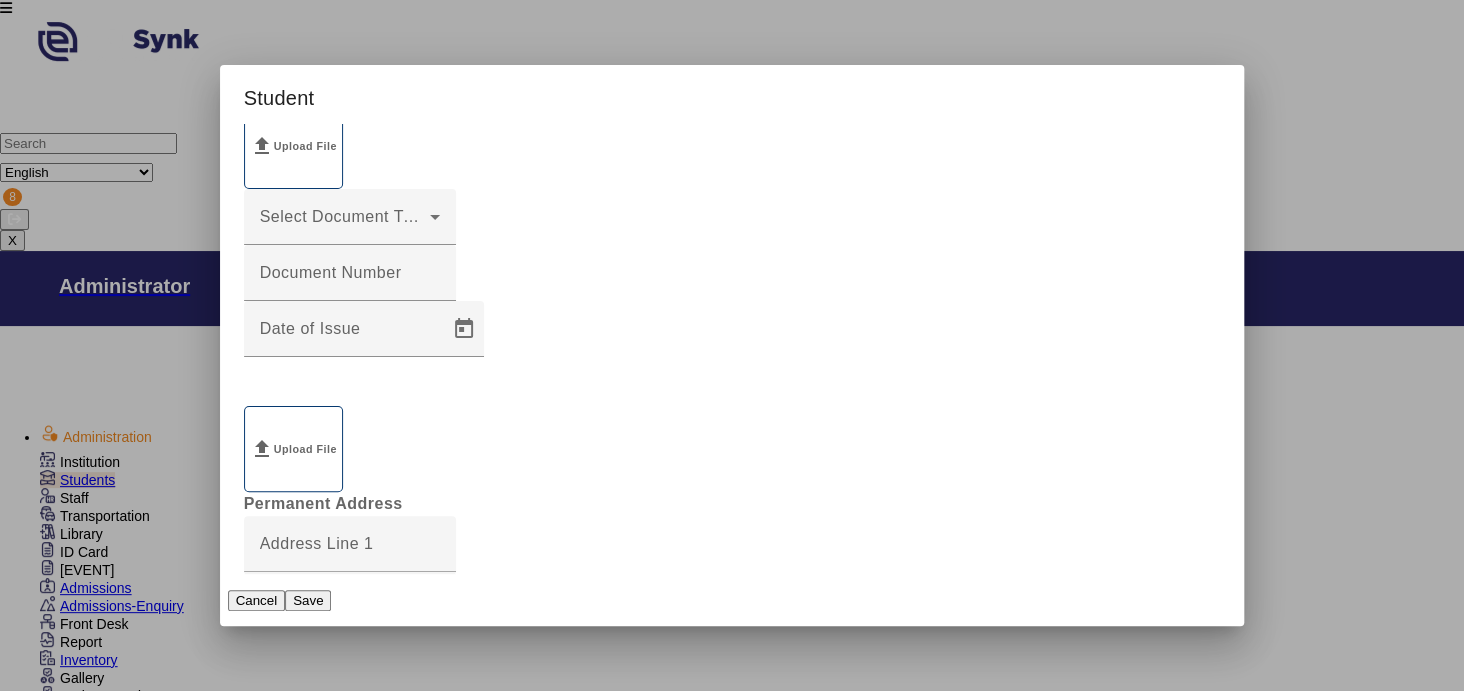 scroll, scrollTop: 1239, scrollLeft: 0, axis: vertical 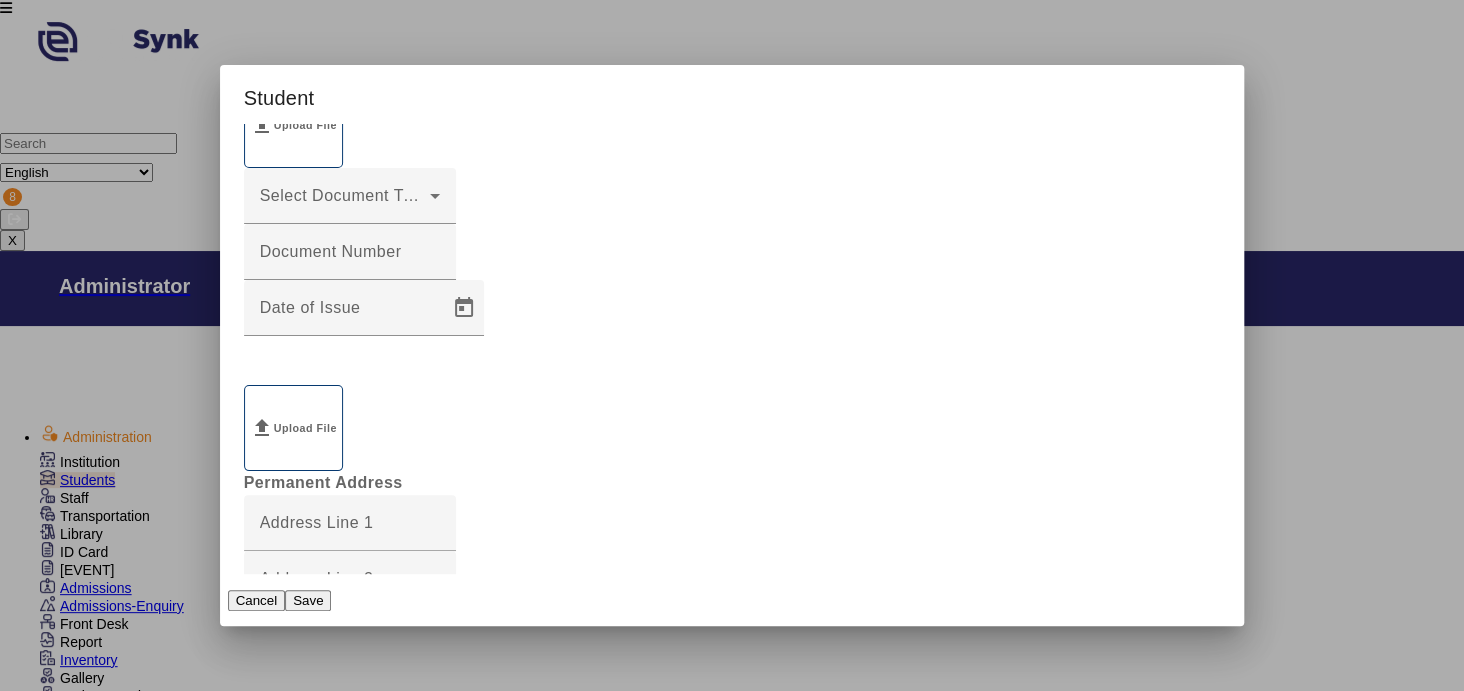 click on "Contact Number 1" at bounding box center (329, 2812) 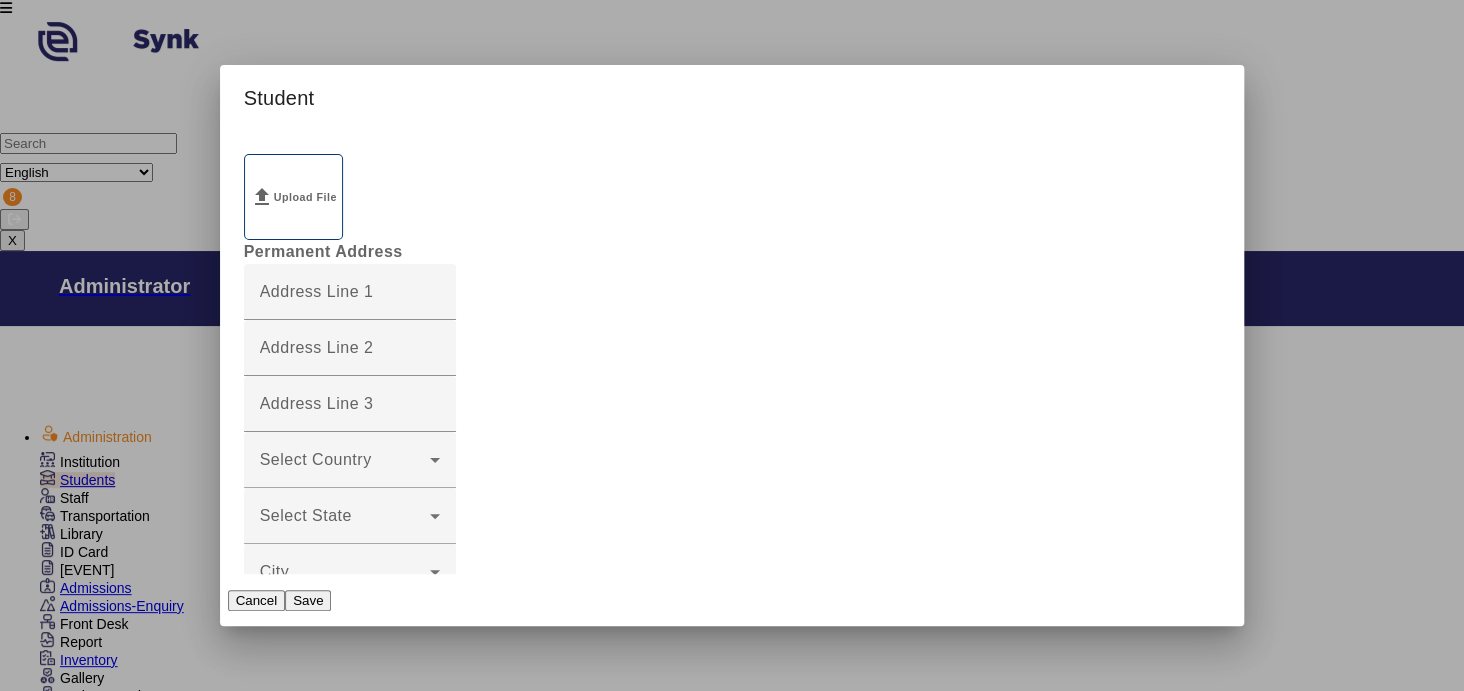 scroll, scrollTop: 1476, scrollLeft: 0, axis: vertical 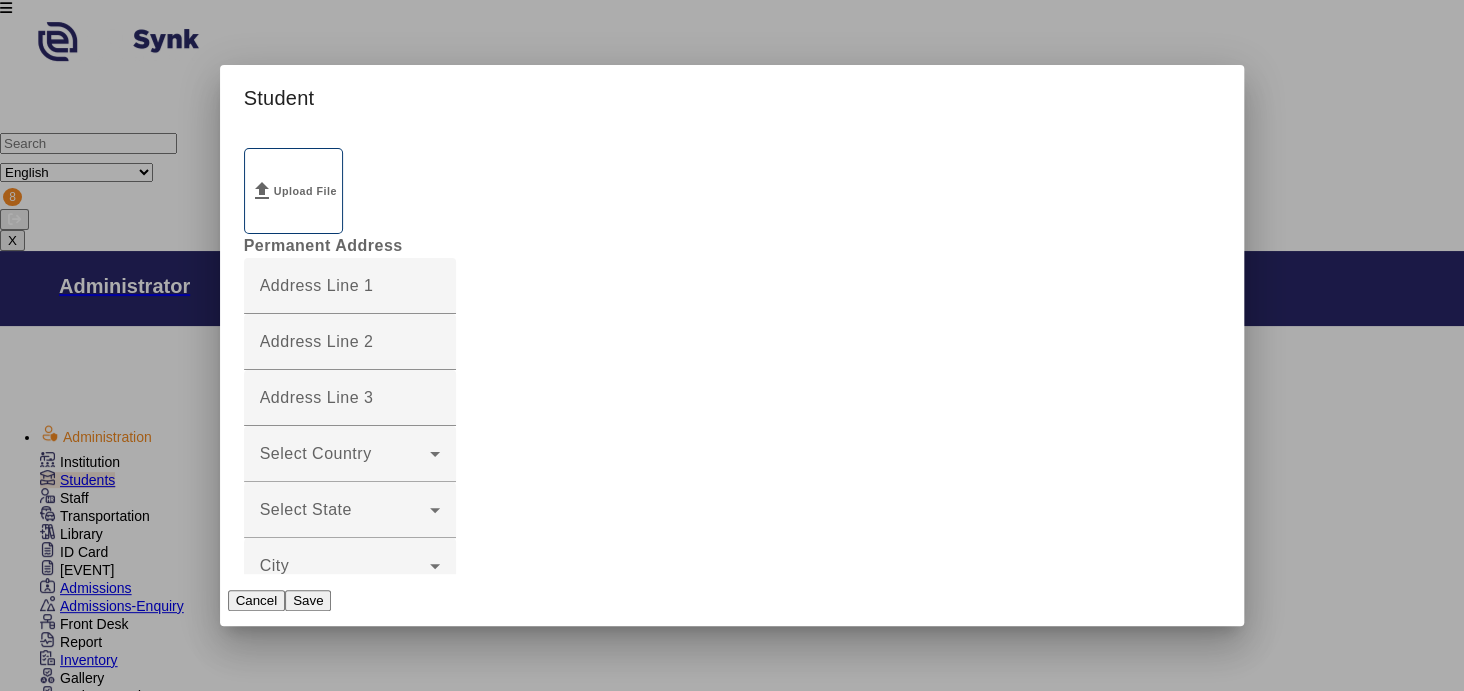 click on "First Name" at bounding box center (301, 2767) 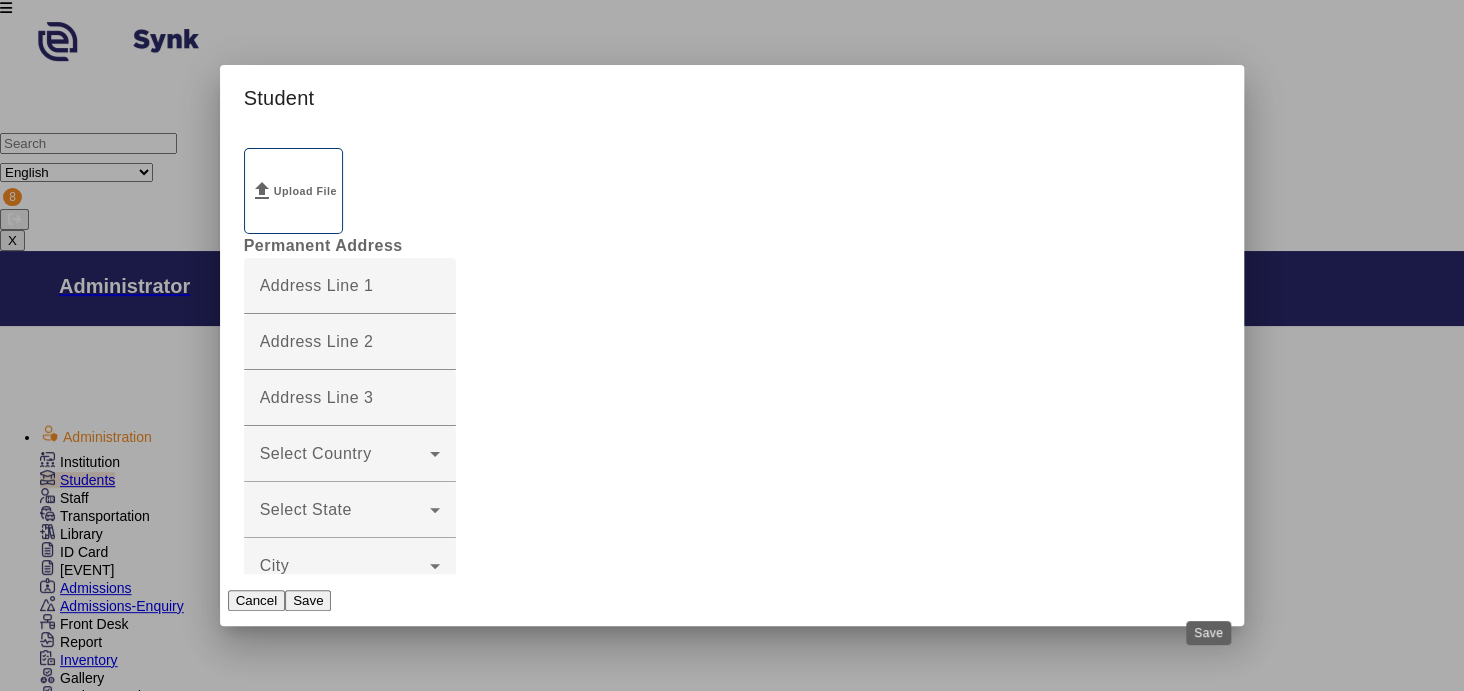 type on "[PHONE]" 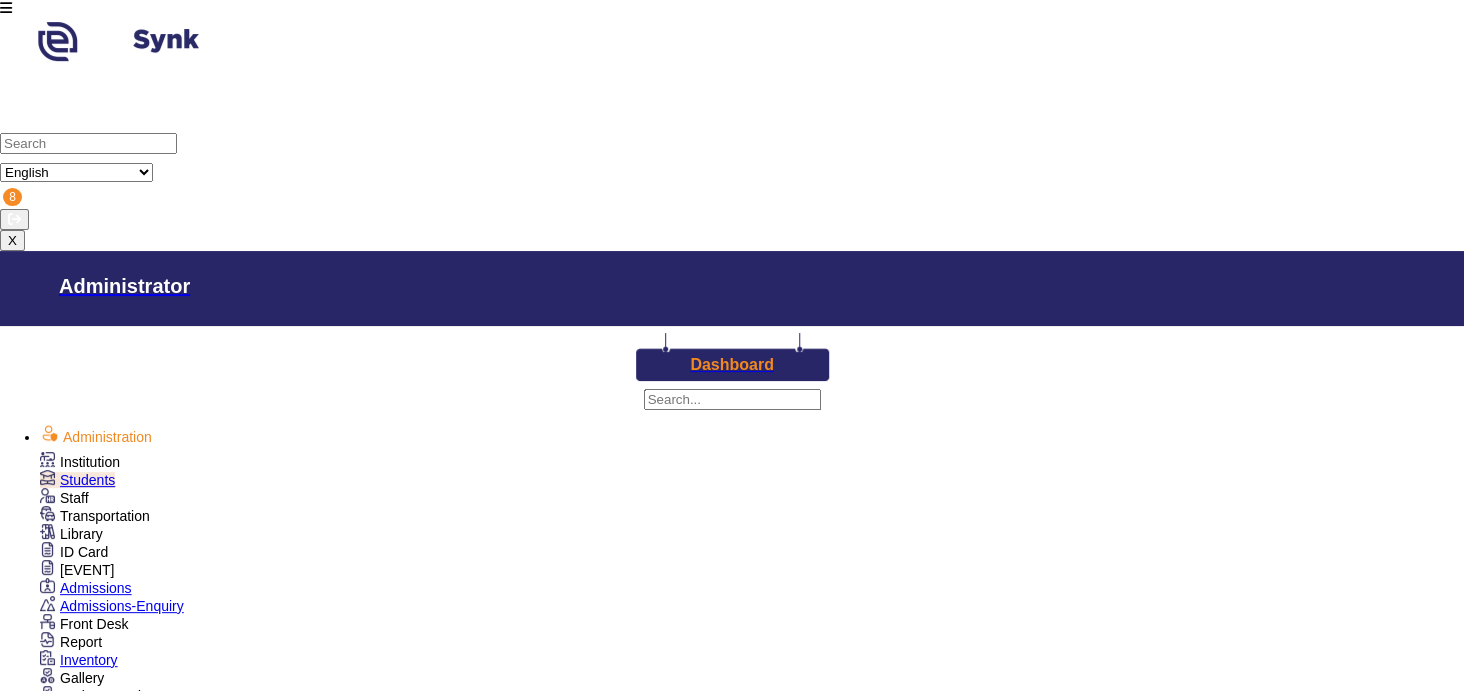 scroll, scrollTop: 246, scrollLeft: 0, axis: vertical 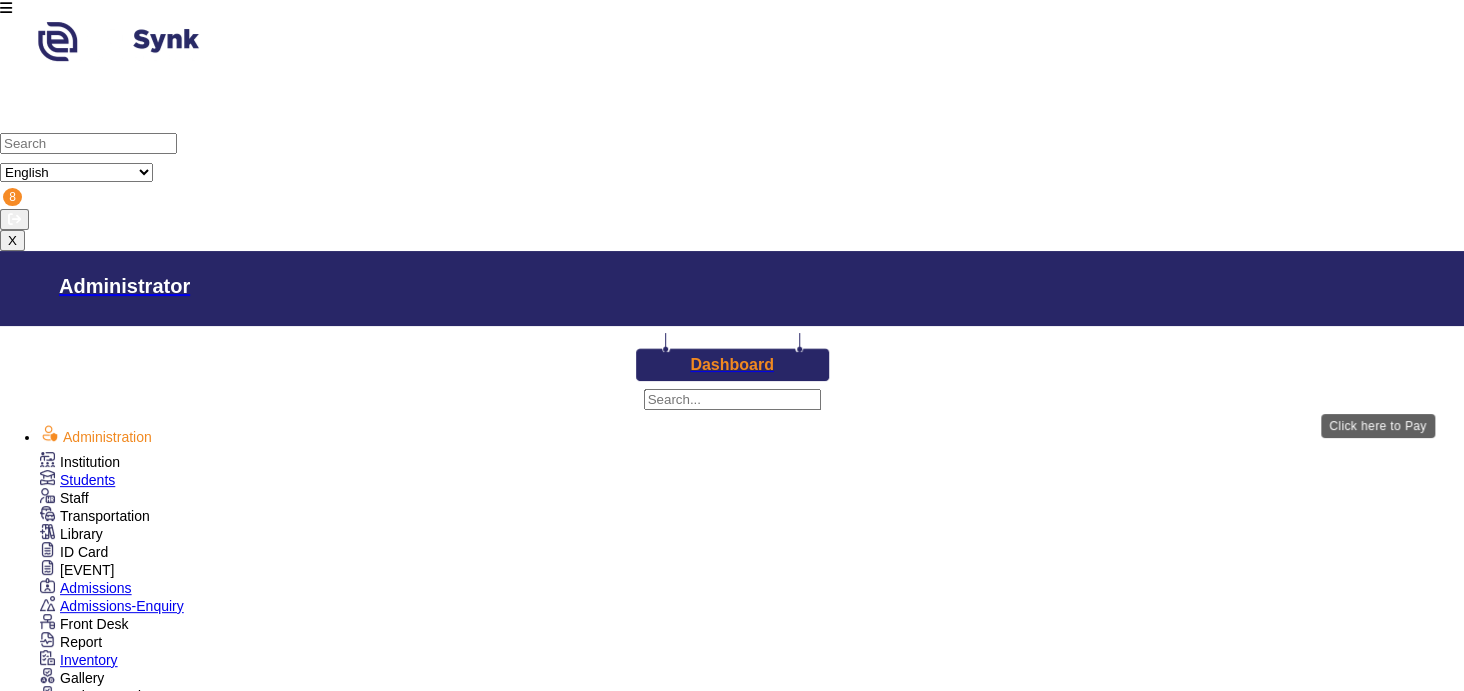 click on "View & Pay" at bounding box center (860, 2813) 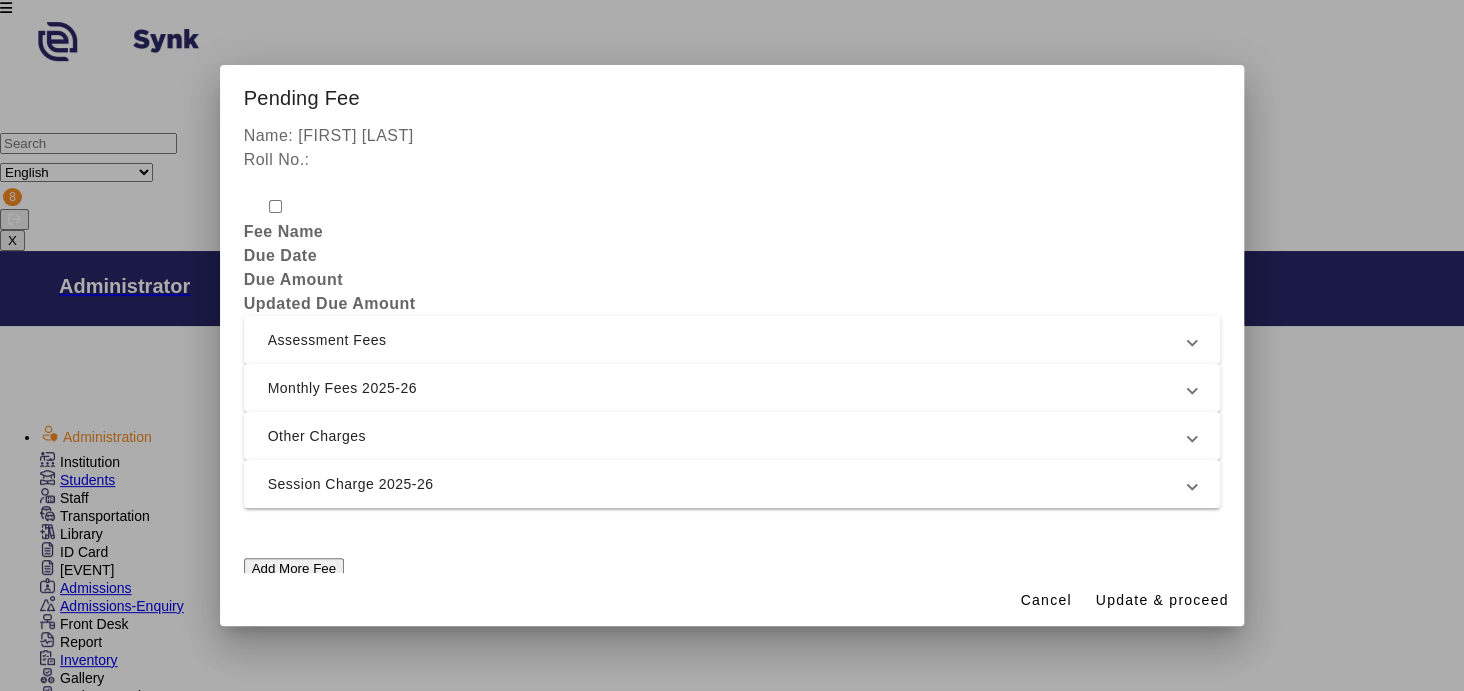 click on "Assessment Fees" at bounding box center [728, 340] 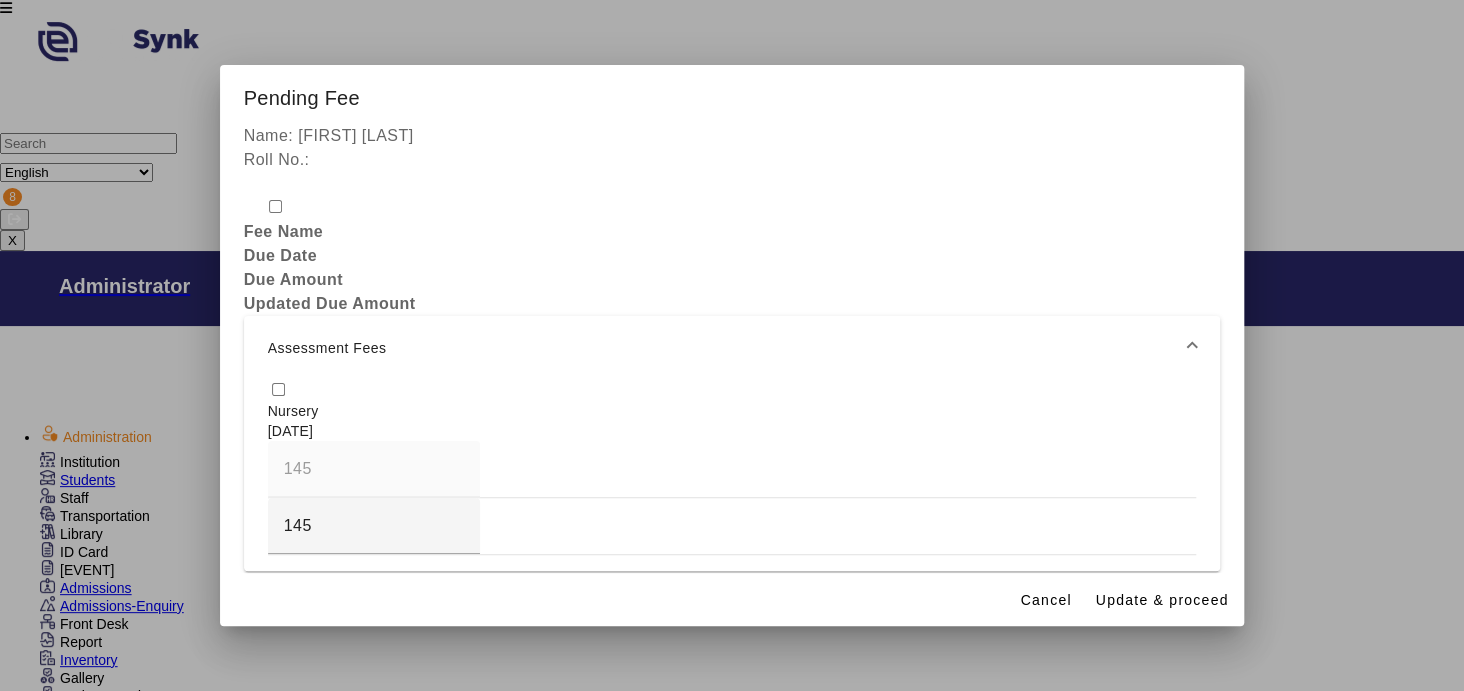 click on "Monthly Fees 2025-26" at bounding box center [728, 611] 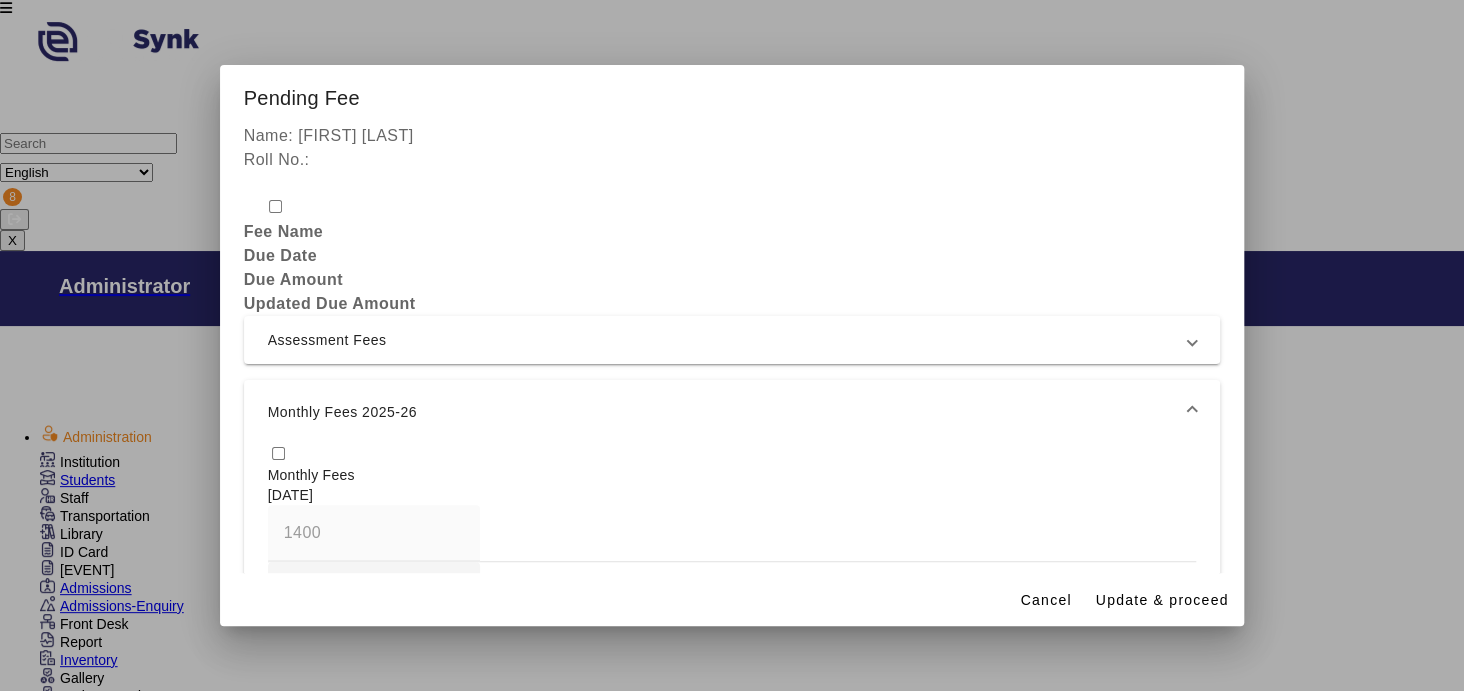 click at bounding box center [278, 453] 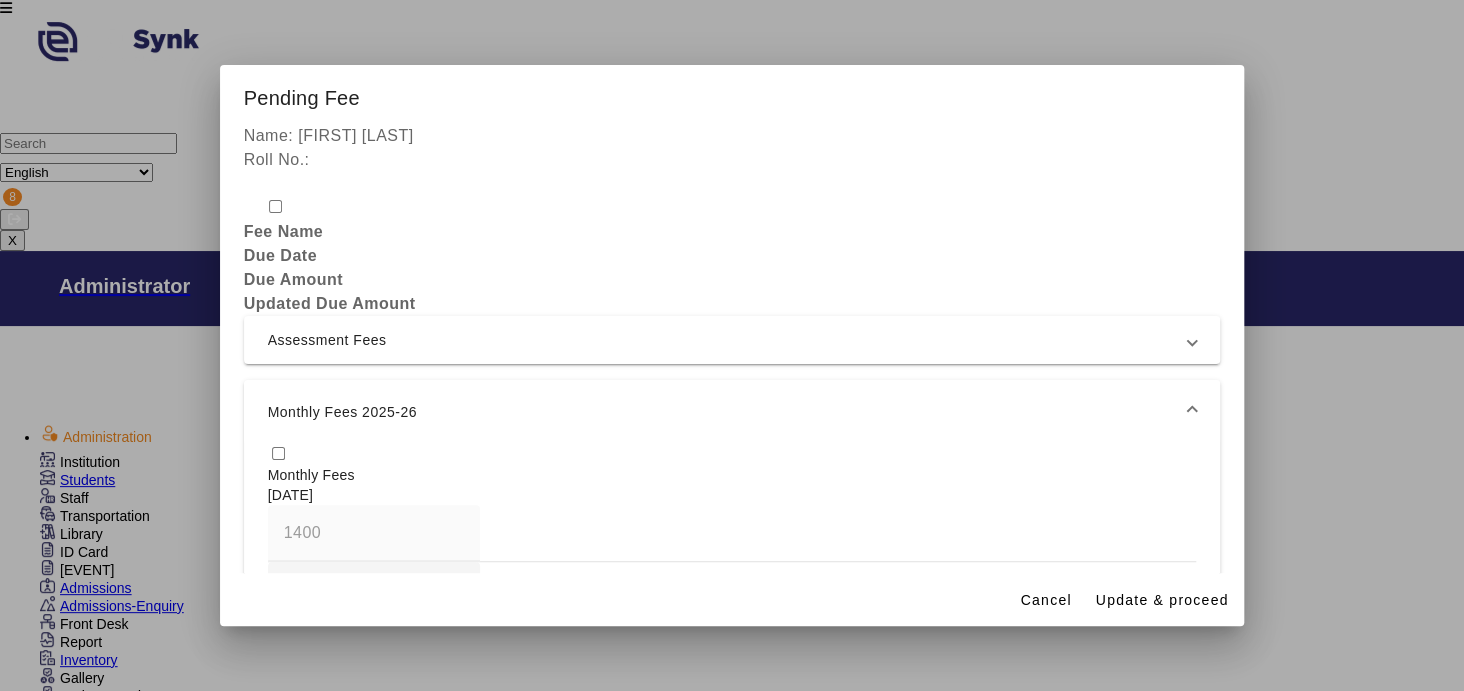 click at bounding box center (1192, 412) 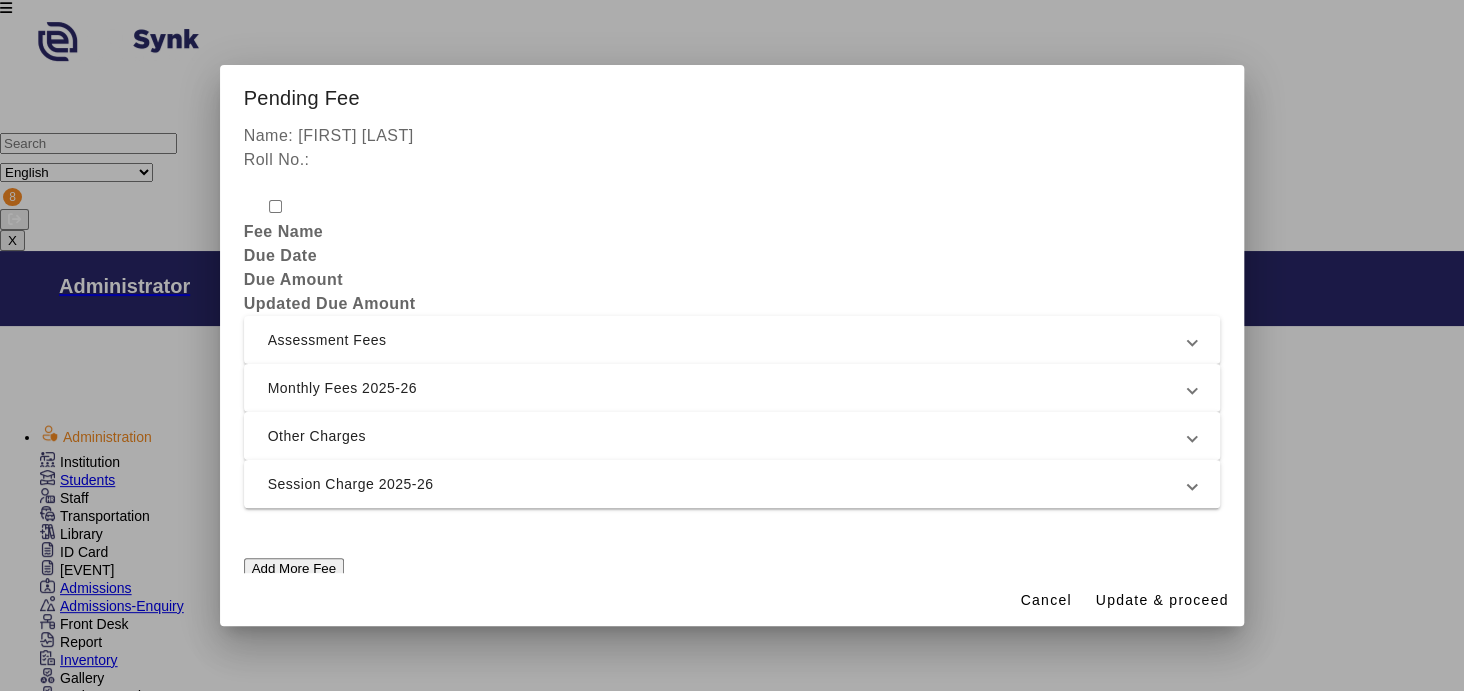 click on "Other Charges" at bounding box center (728, 436) 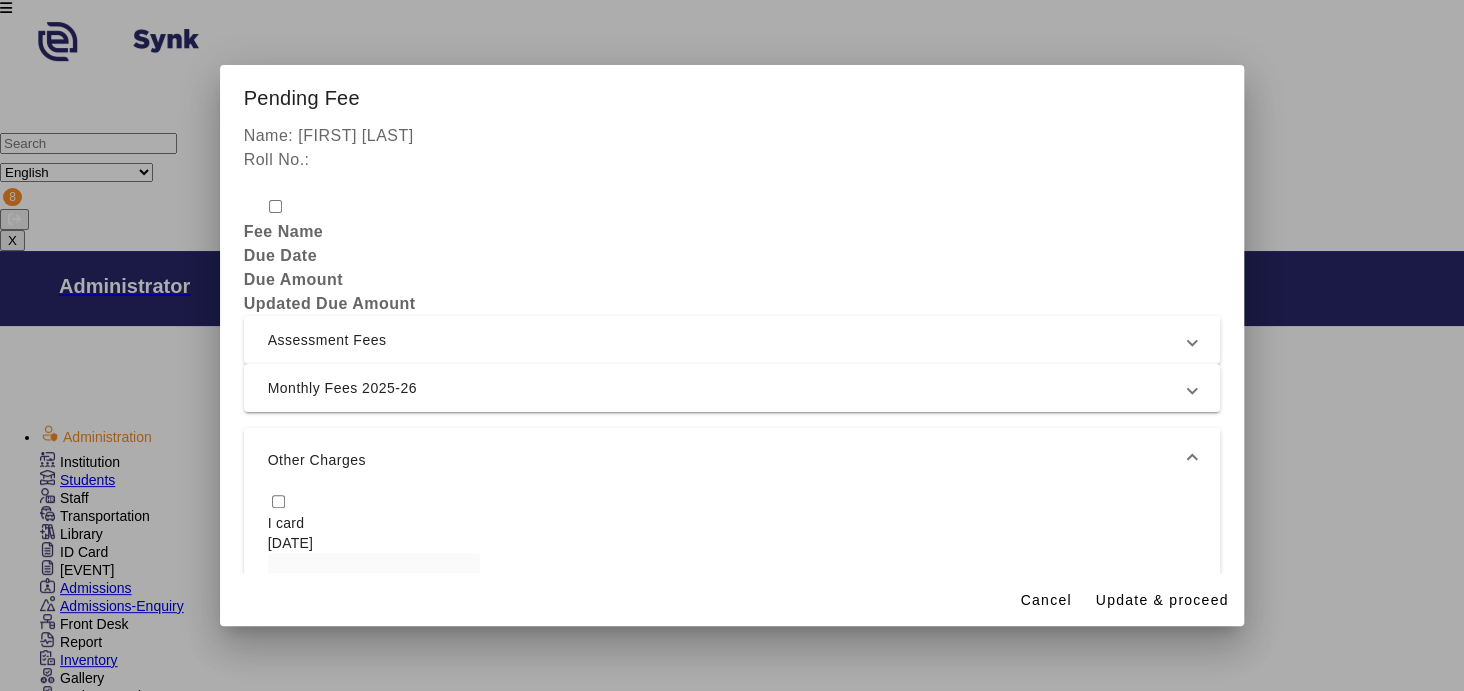 click at bounding box center [278, 501] 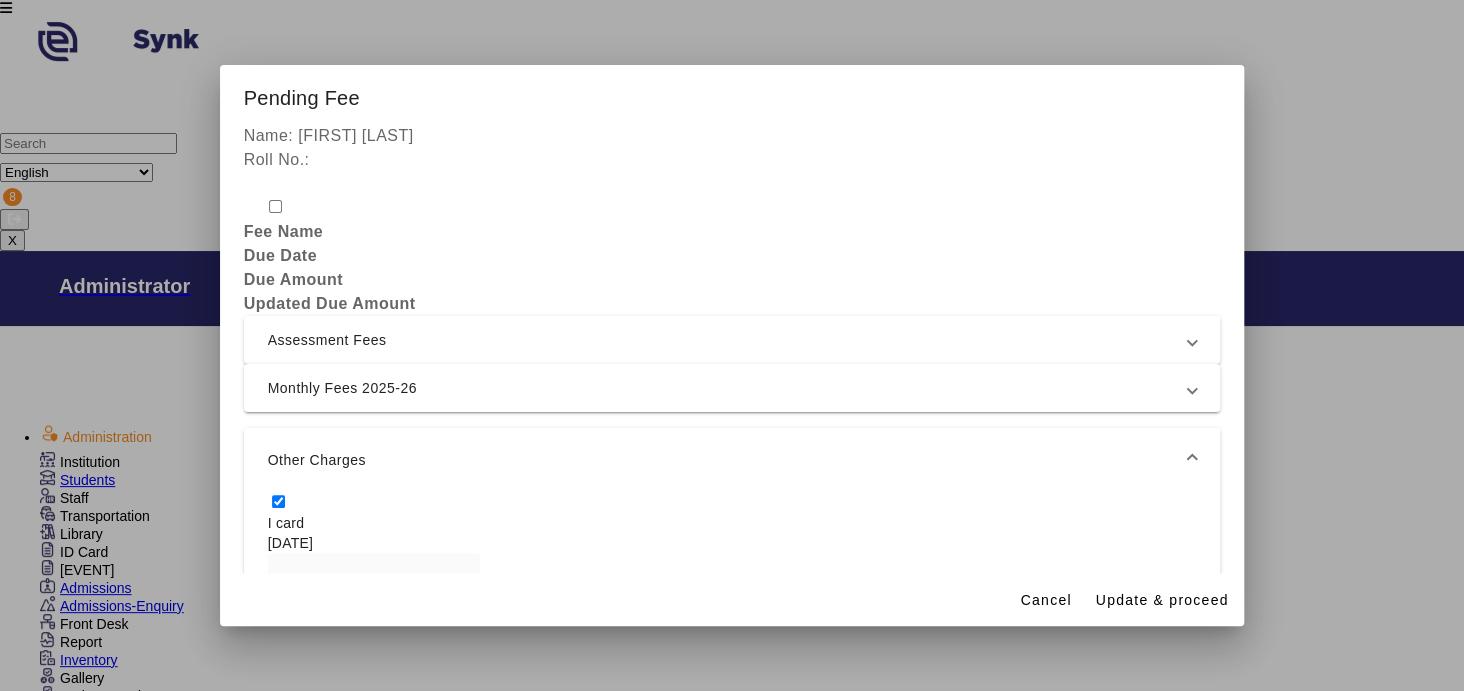 click on "Session Charge 2025-26" at bounding box center [728, 723] 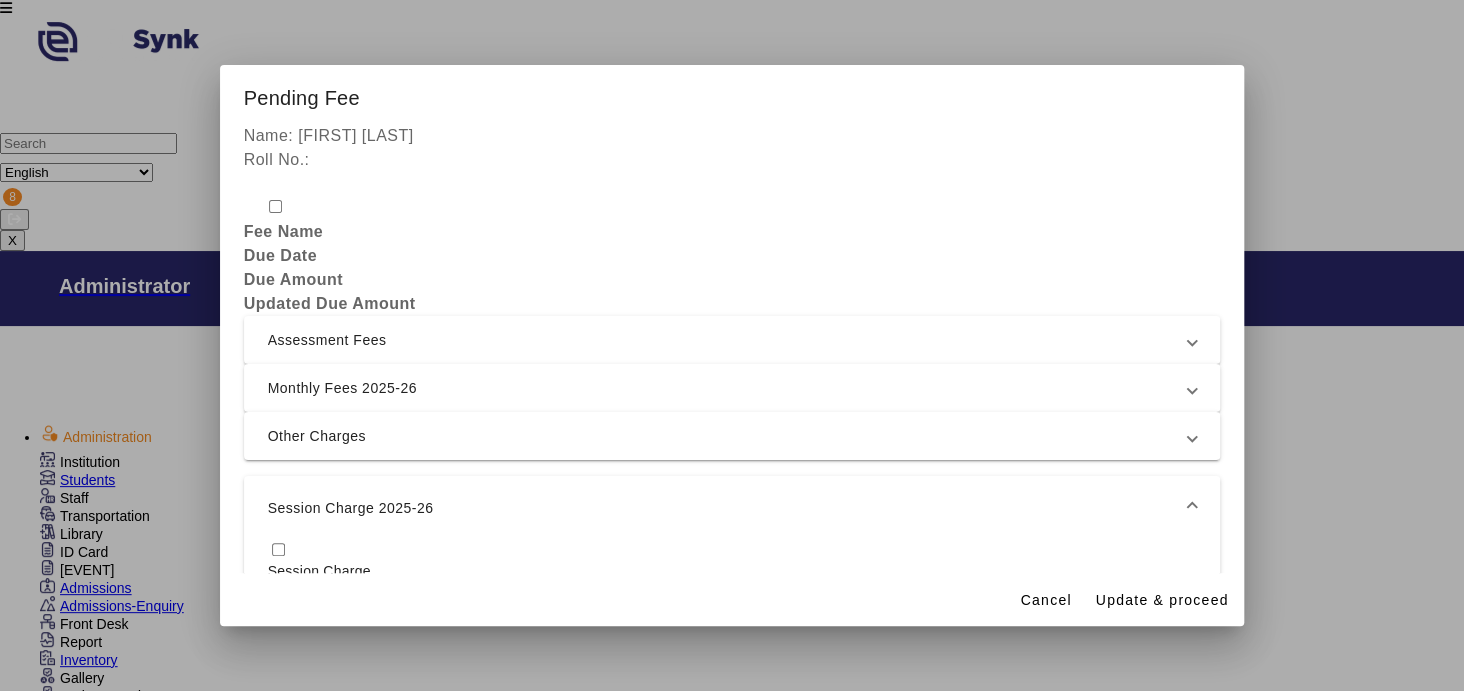 click at bounding box center [278, 549] 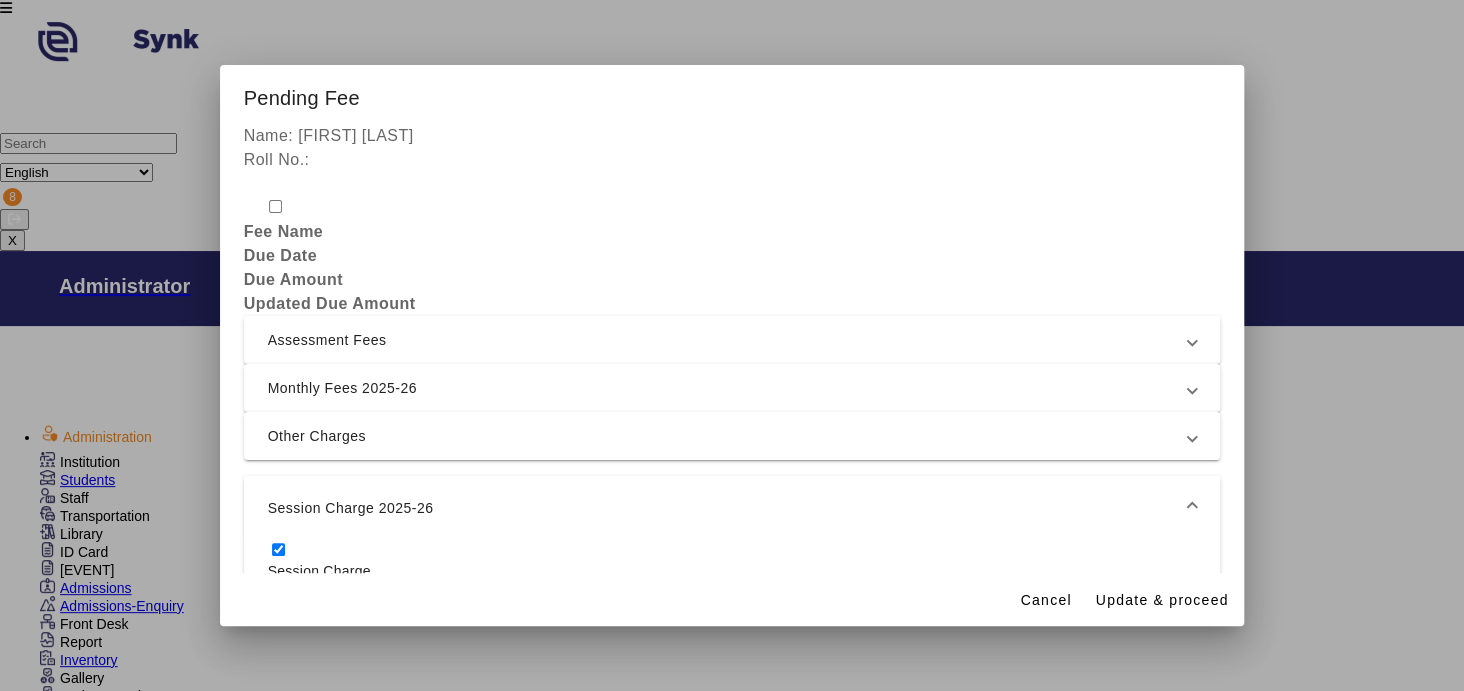 click at bounding box center (1192, 508) 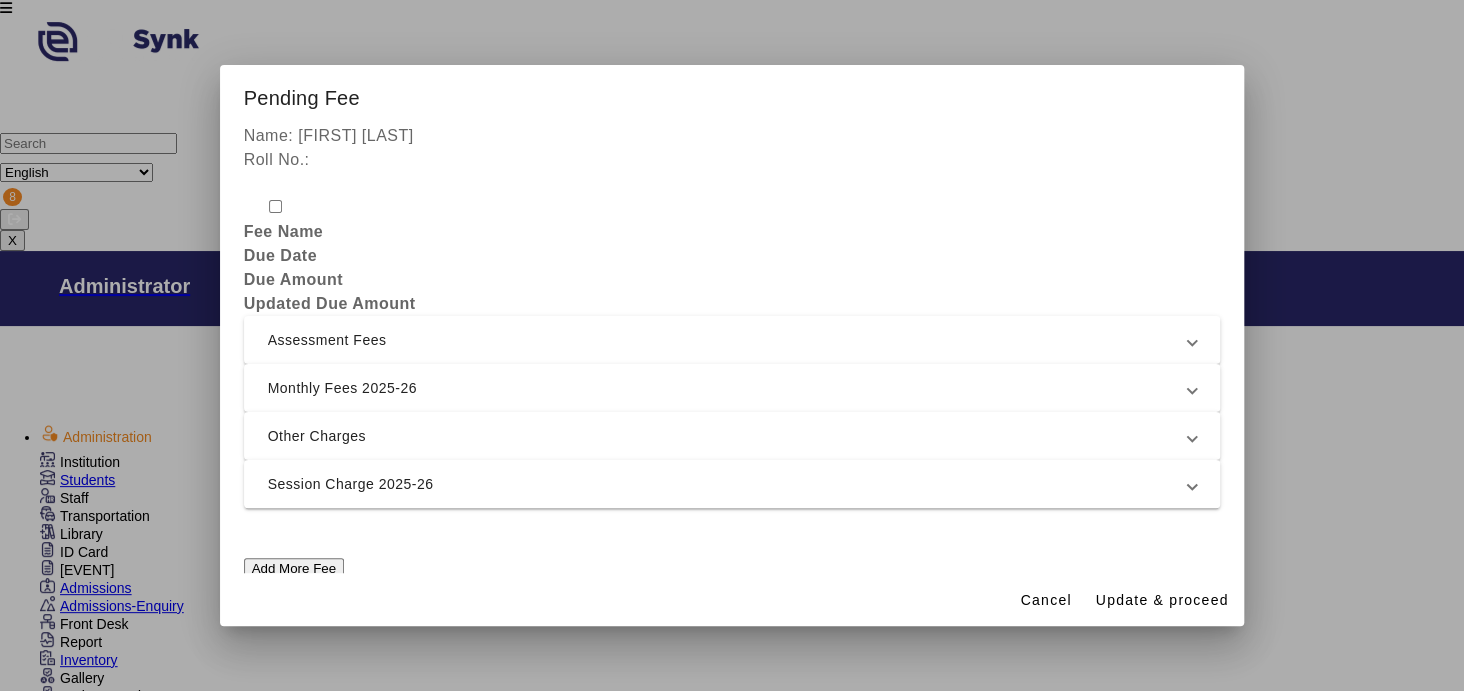 click on "Add More Fee" at bounding box center (294, 568) 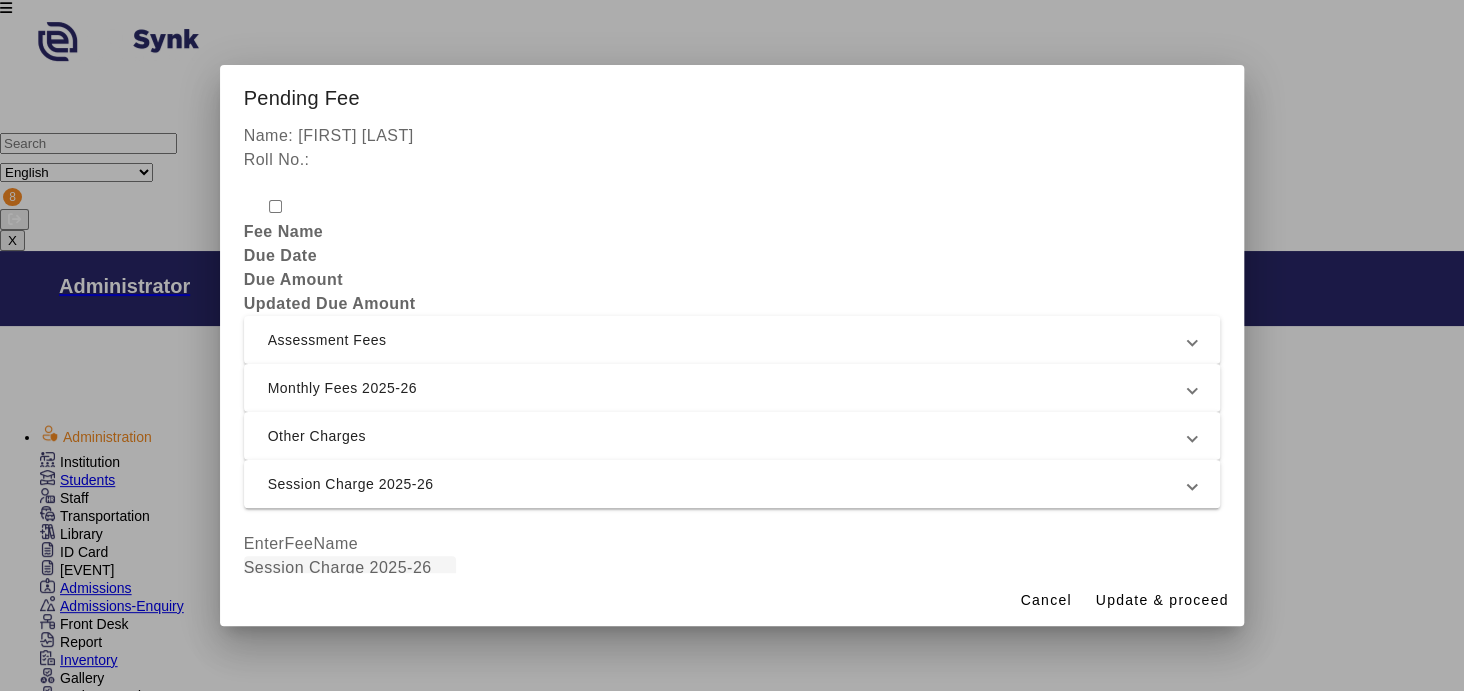 click at bounding box center (732, 544) 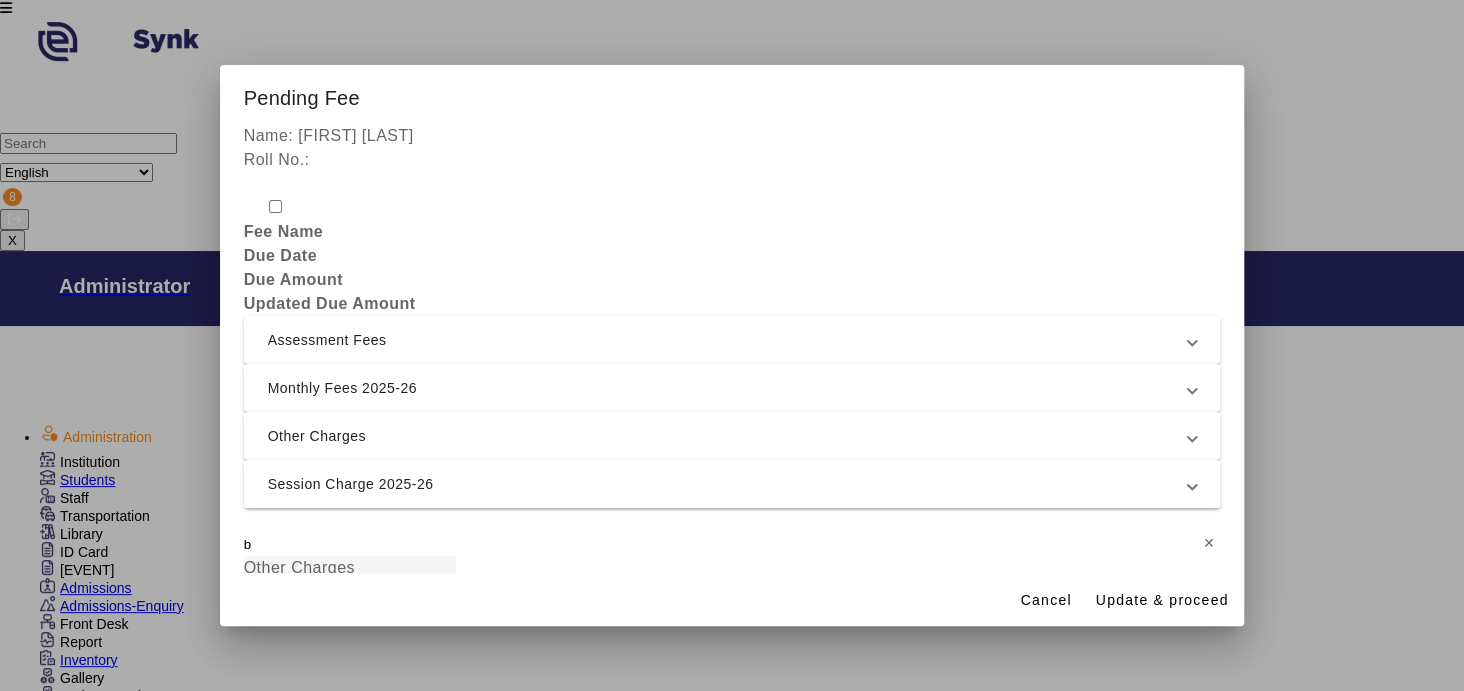 click on "Bag" at bounding box center [732, 592] 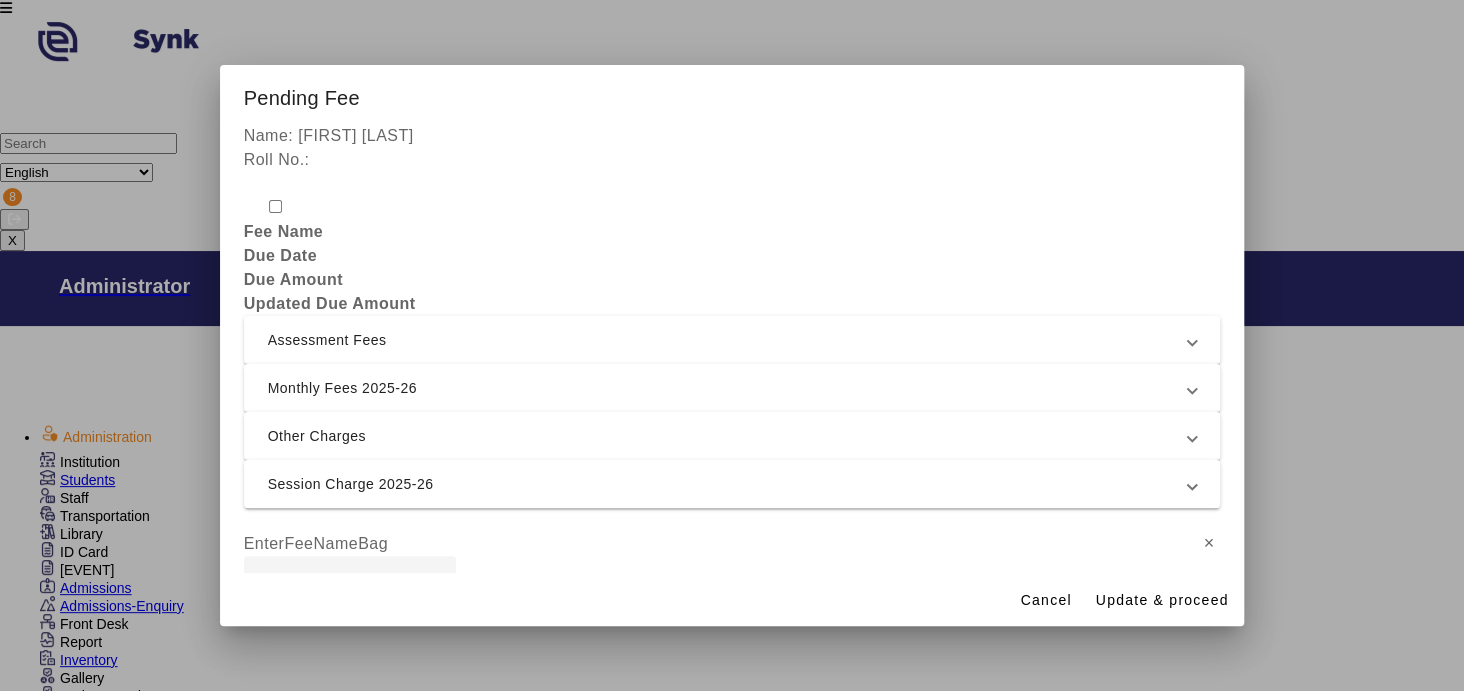 click on "Add More Fee" at bounding box center (294, 704) 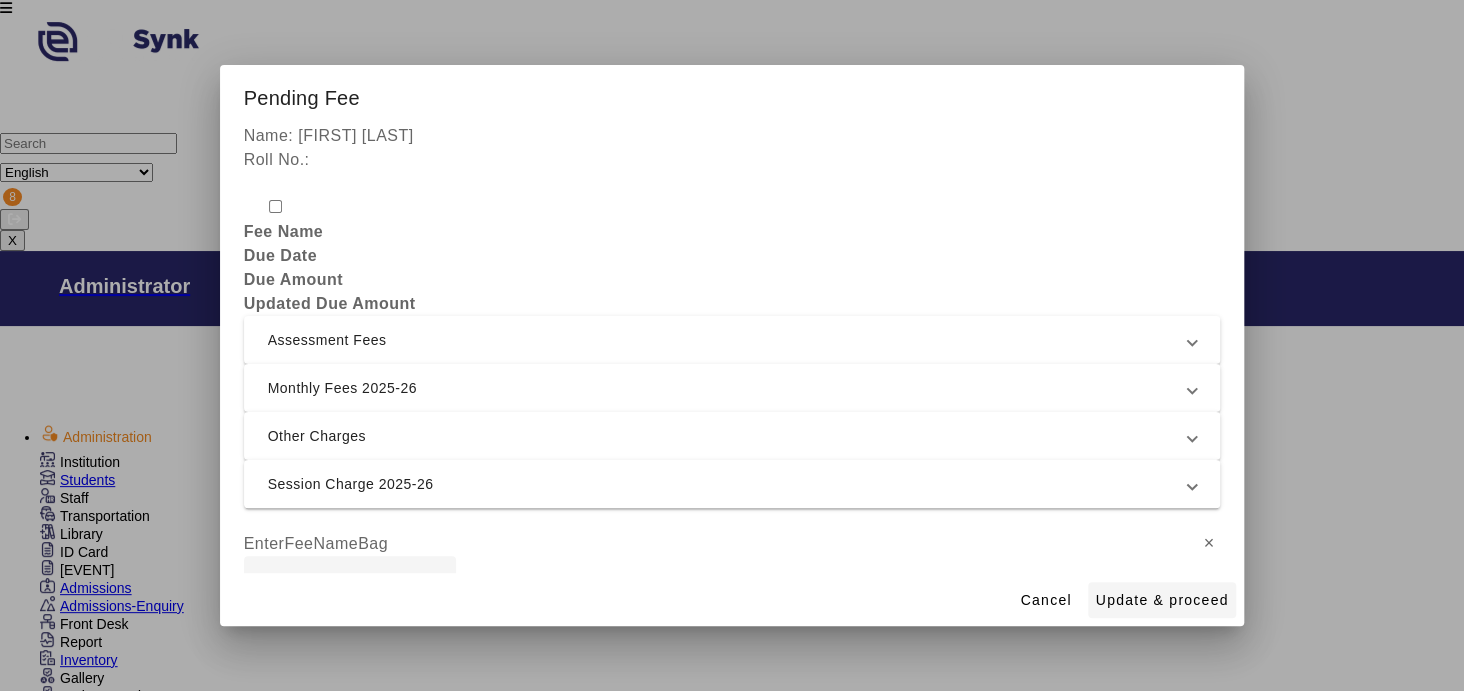 click on "Update & proceed" at bounding box center (1162, 600) 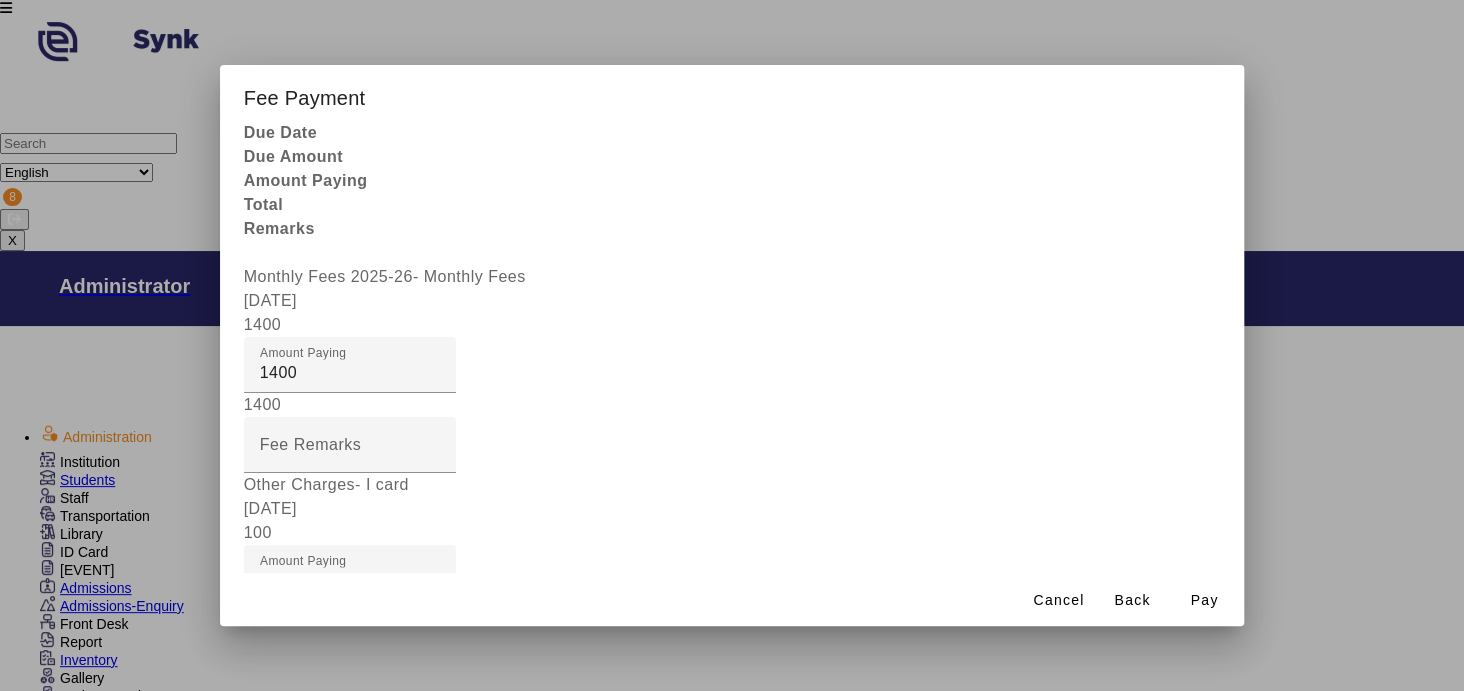 scroll, scrollTop: 106, scrollLeft: 0, axis: vertical 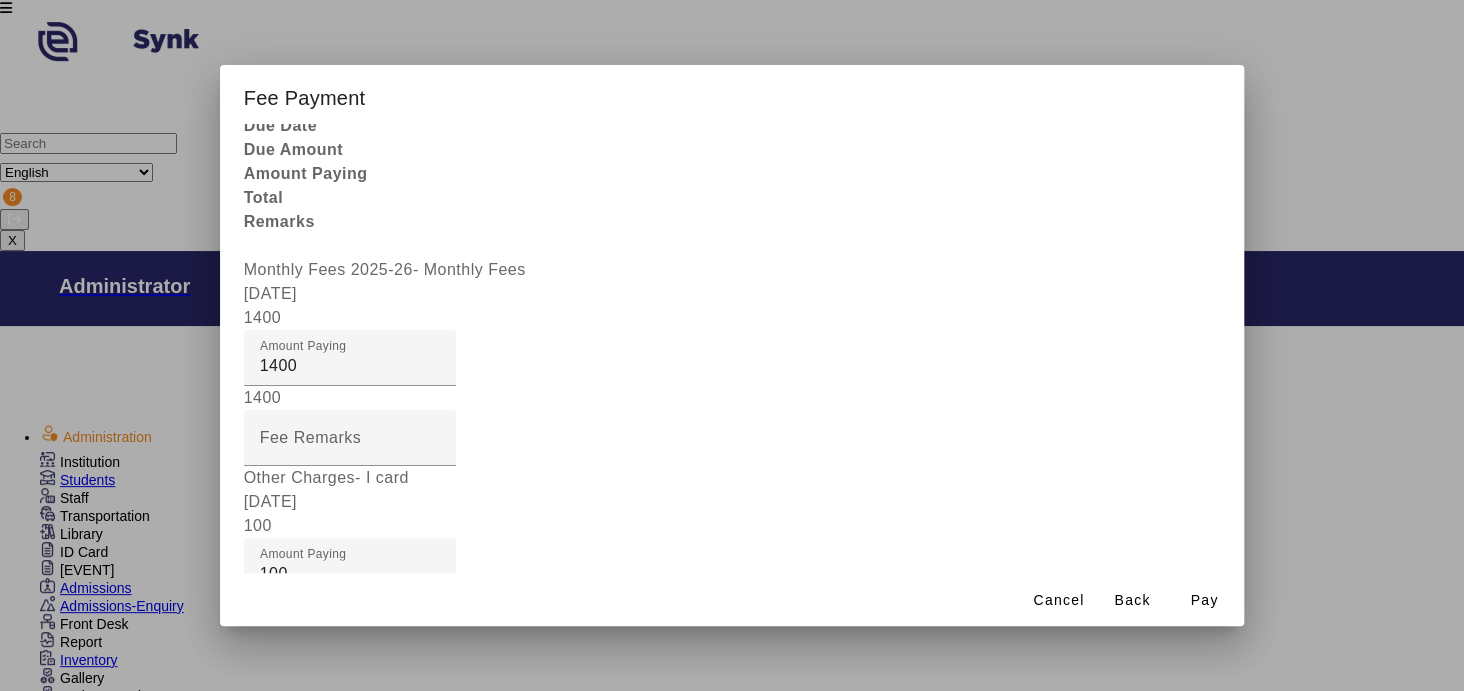 click on "Select Payment Mode" at bounding box center (343, 1197) 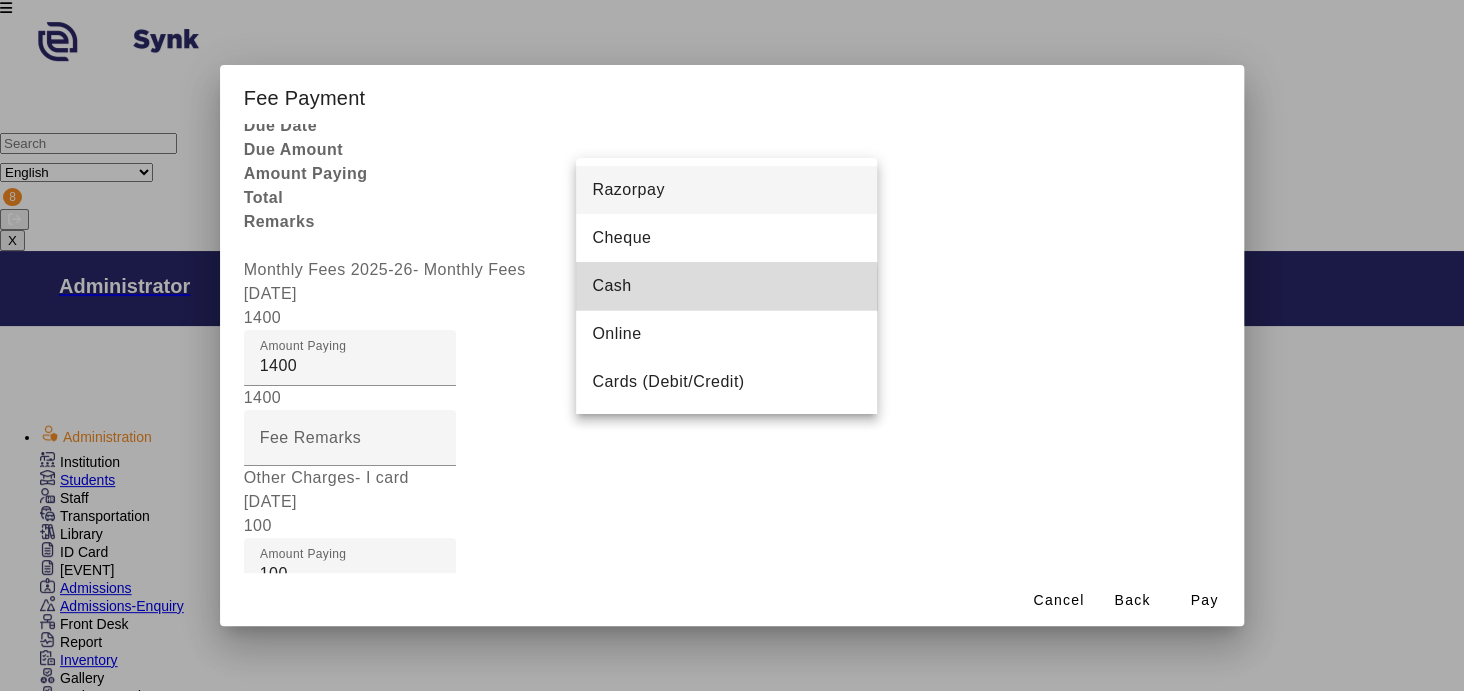 click on "Cash" at bounding box center [611, 286] 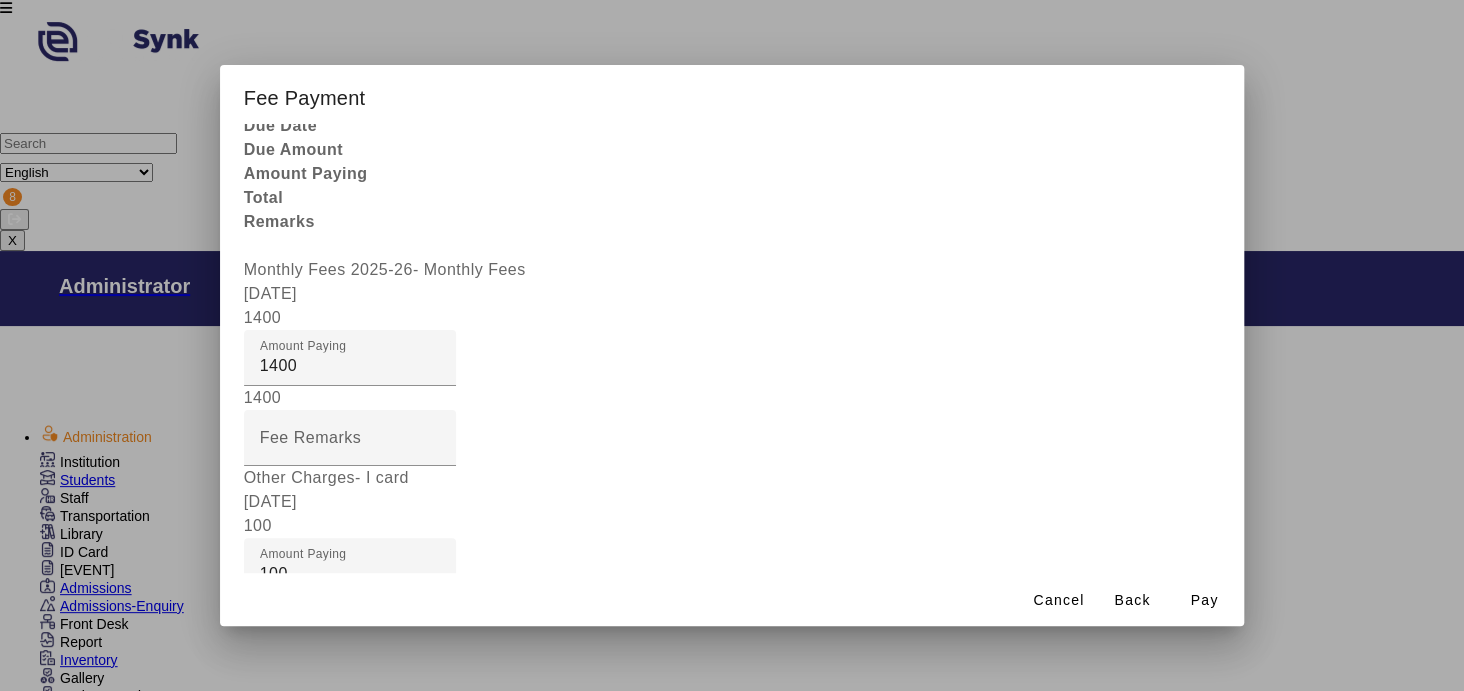 click at bounding box center [350, 1142] 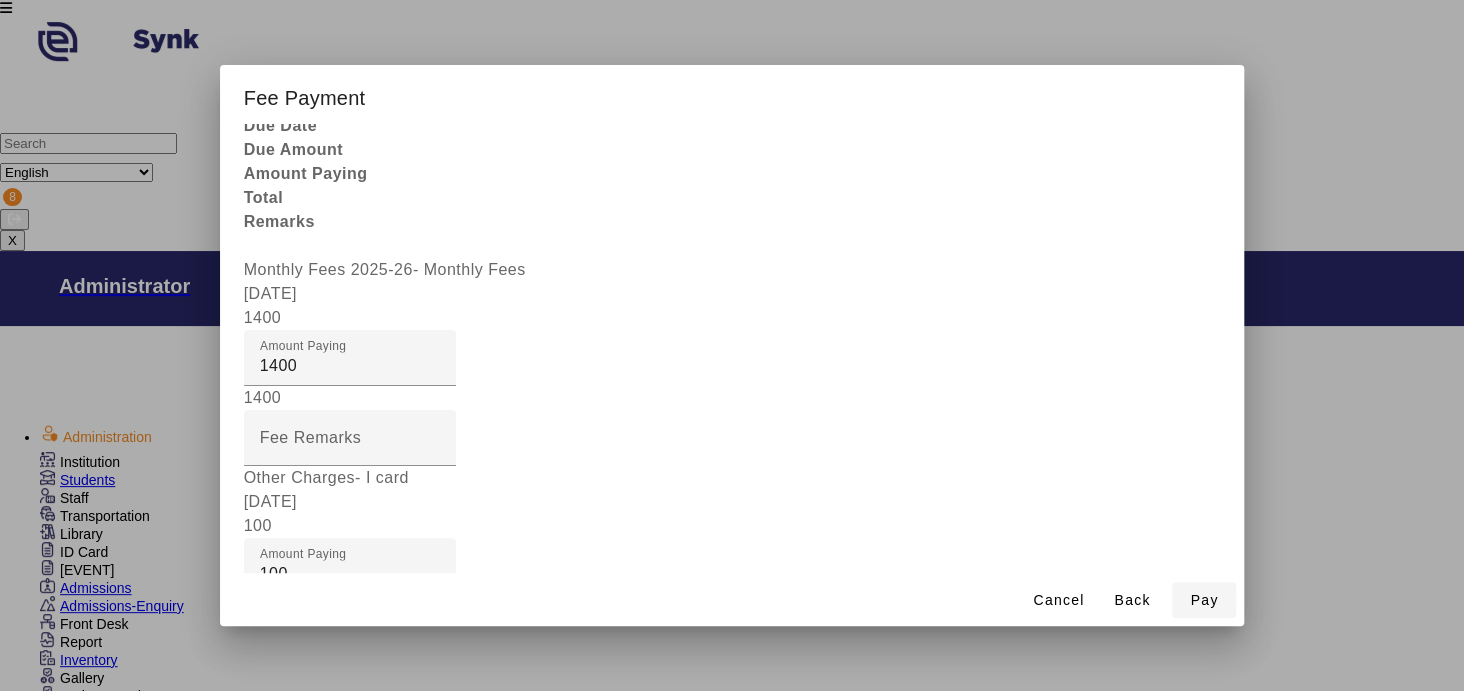 type 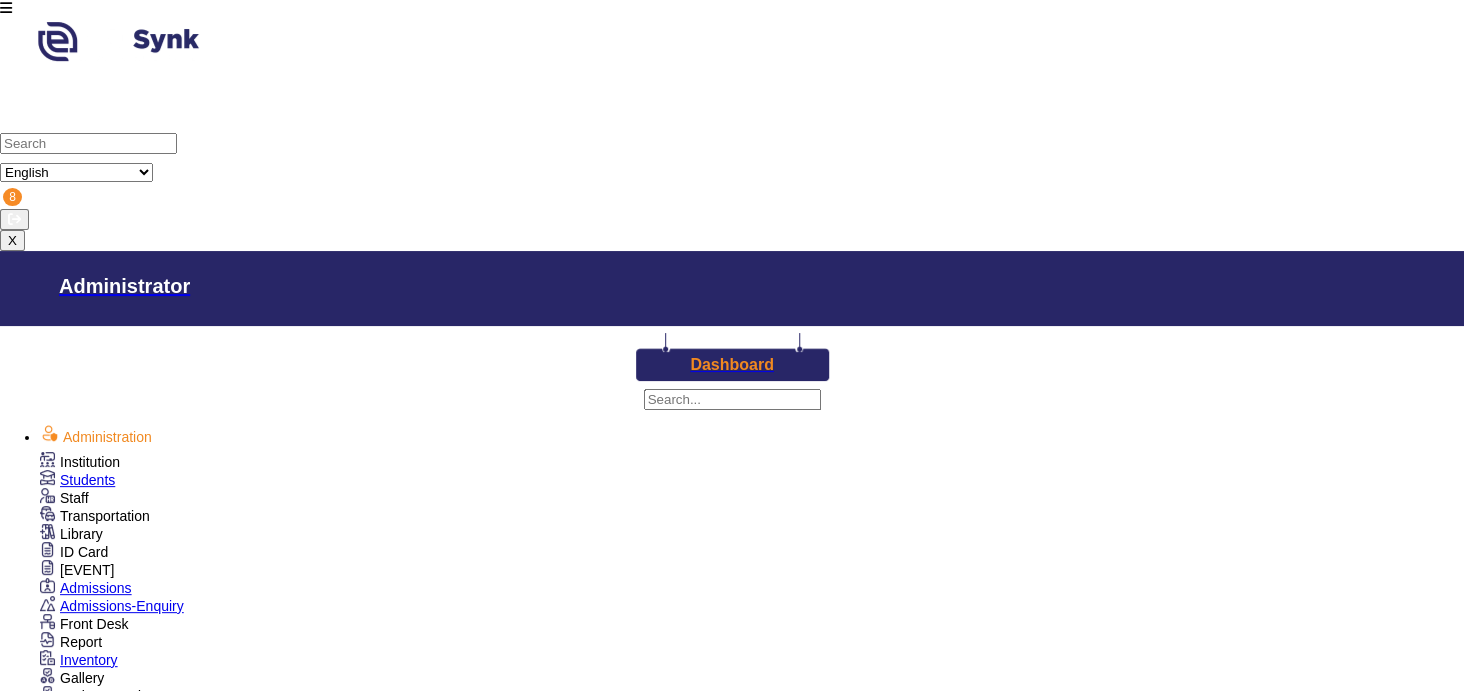 scroll, scrollTop: 0, scrollLeft: 0, axis: both 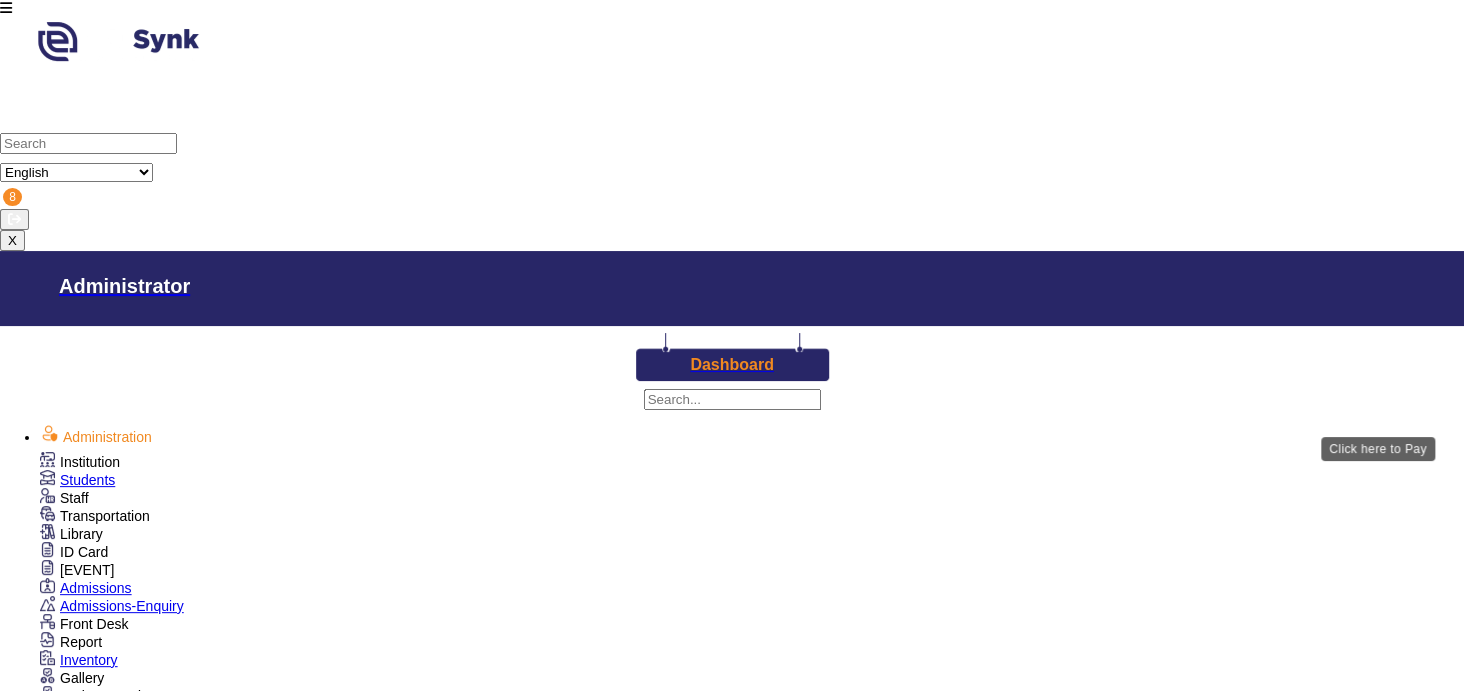 click on "View & Pay" at bounding box center (860, 2813) 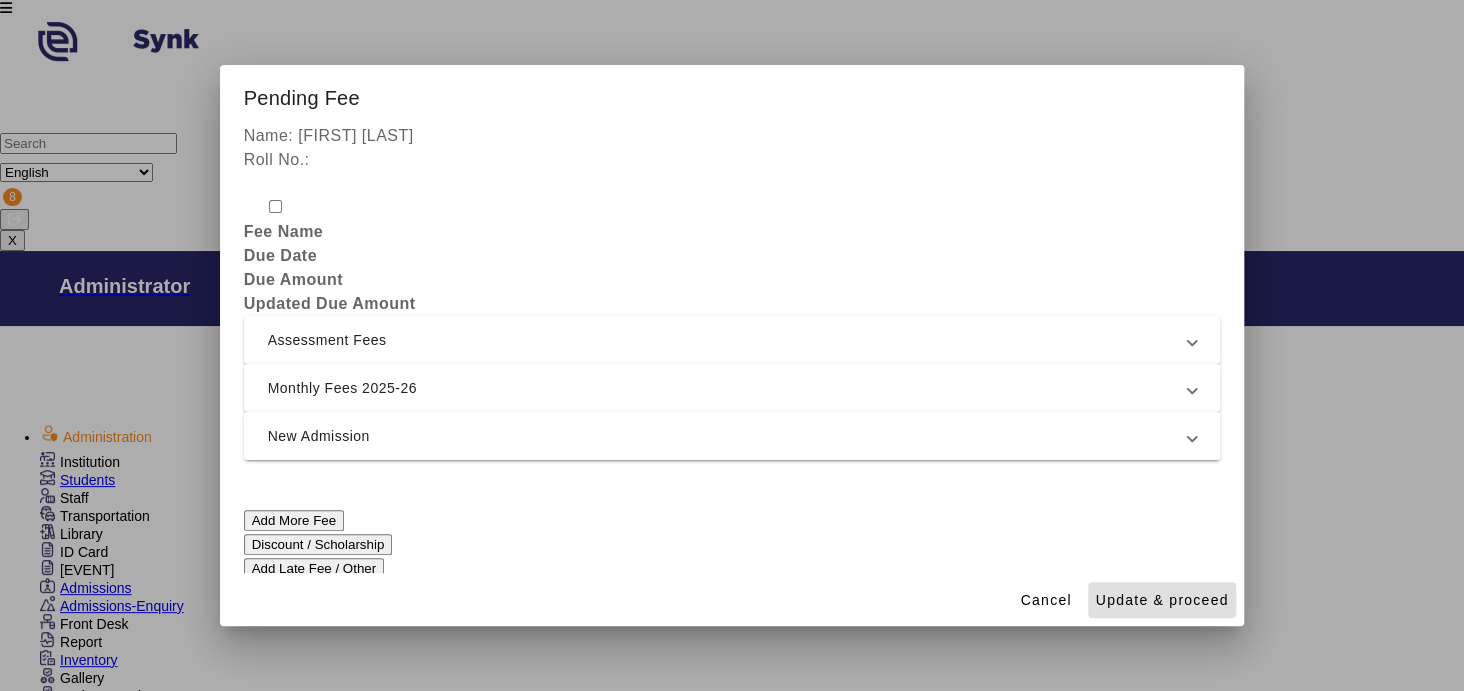 click on "New Admission" at bounding box center (728, 436) 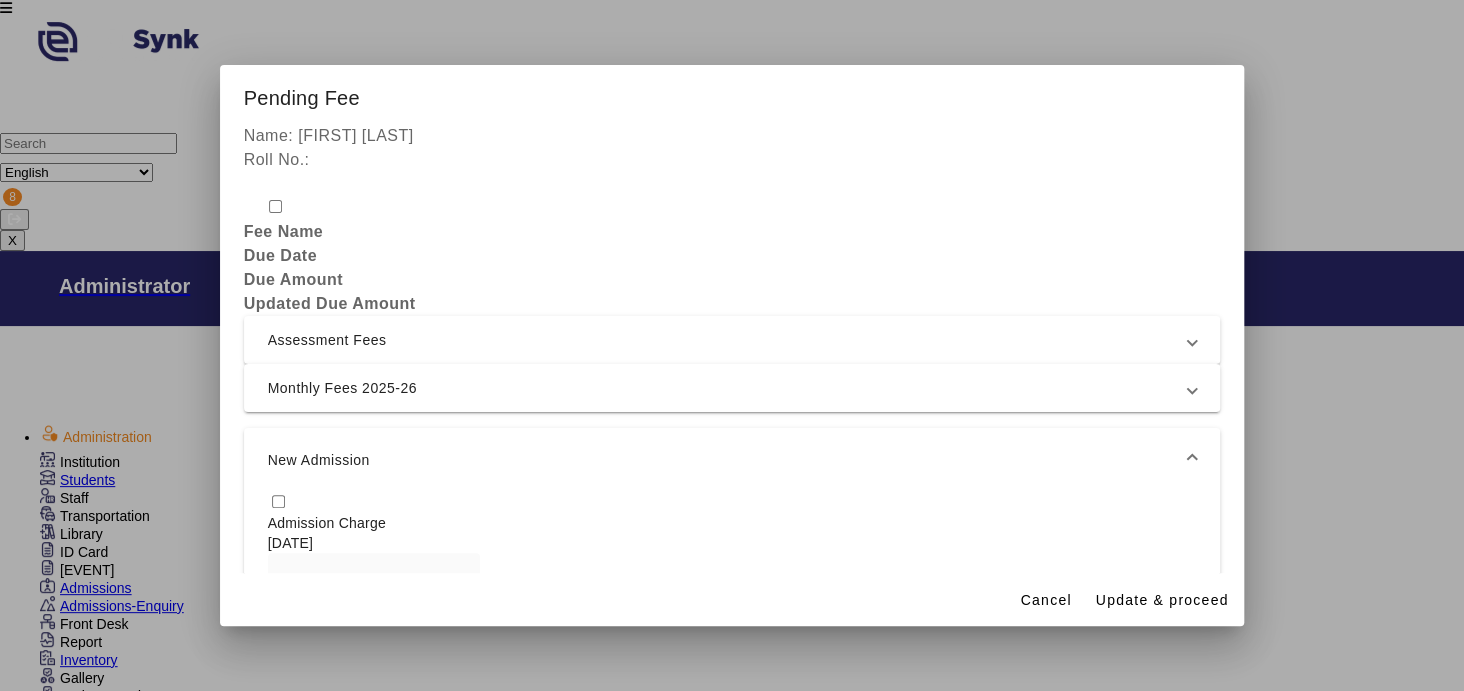 click at bounding box center [278, 501] 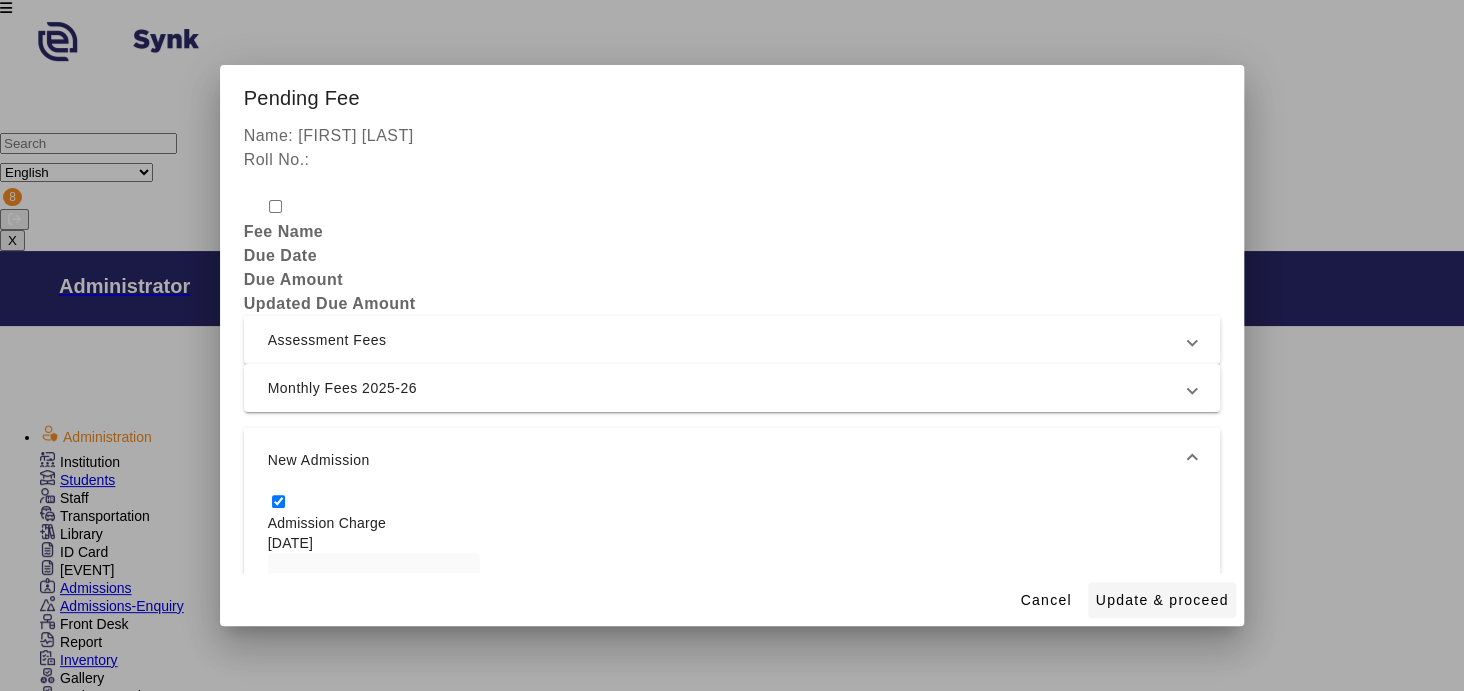 click on "Update & proceed" at bounding box center [1162, 600] 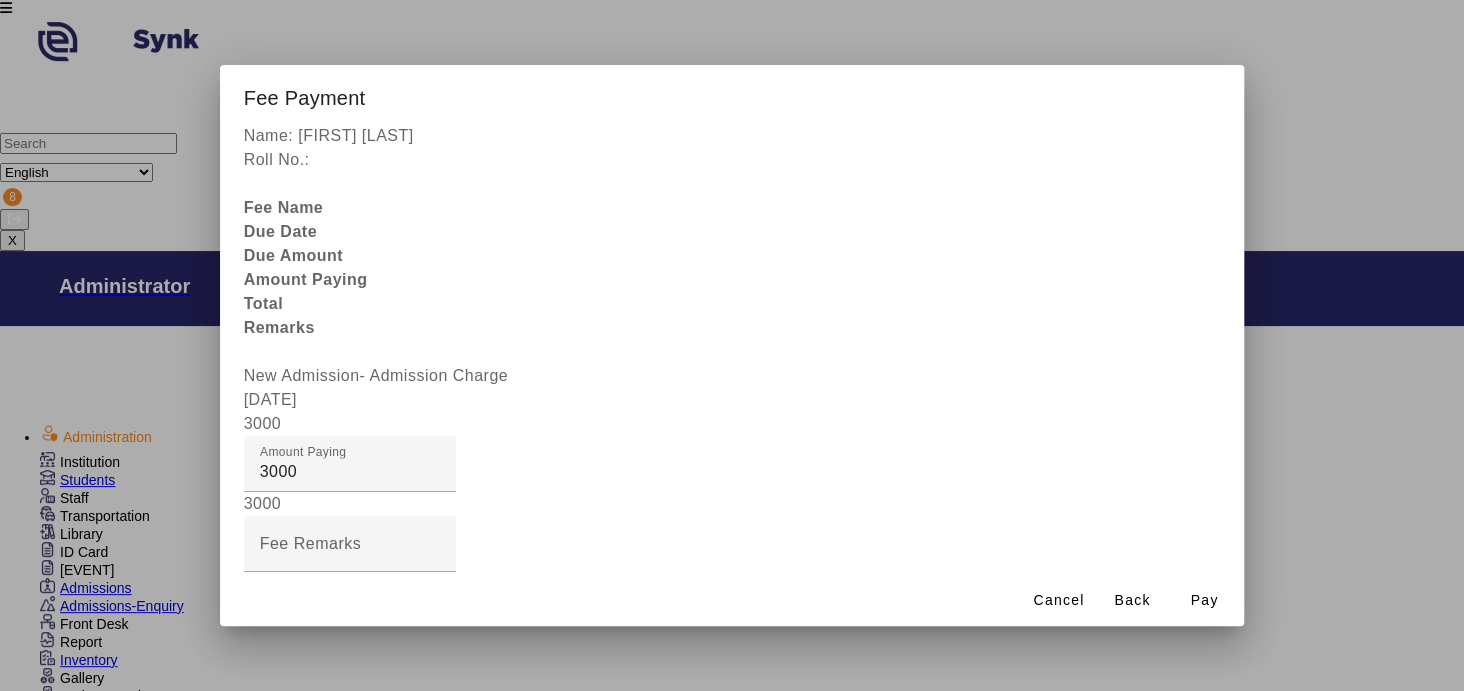 click at bounding box center (350, 624) 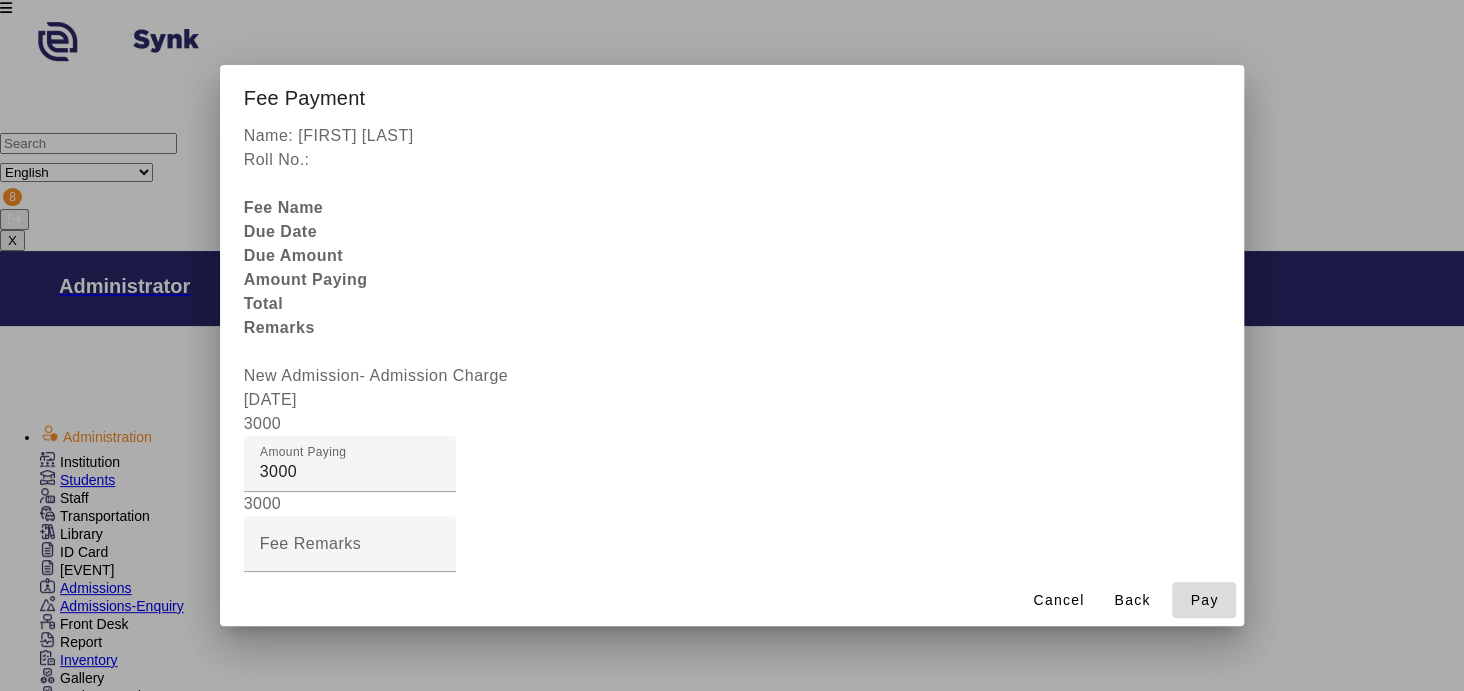 click on "Pay" at bounding box center [1204, 600] 